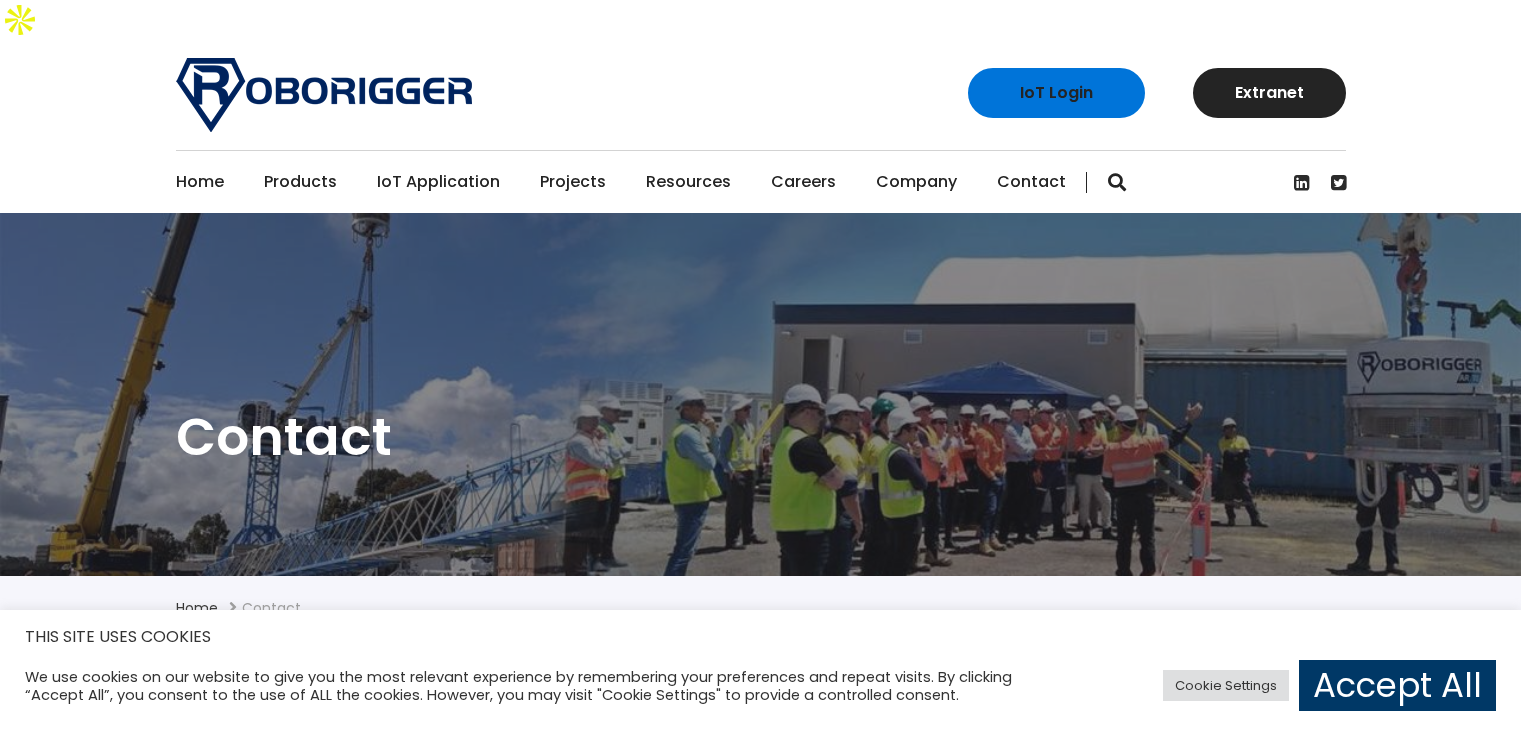 scroll, scrollTop: 0, scrollLeft: 0, axis: both 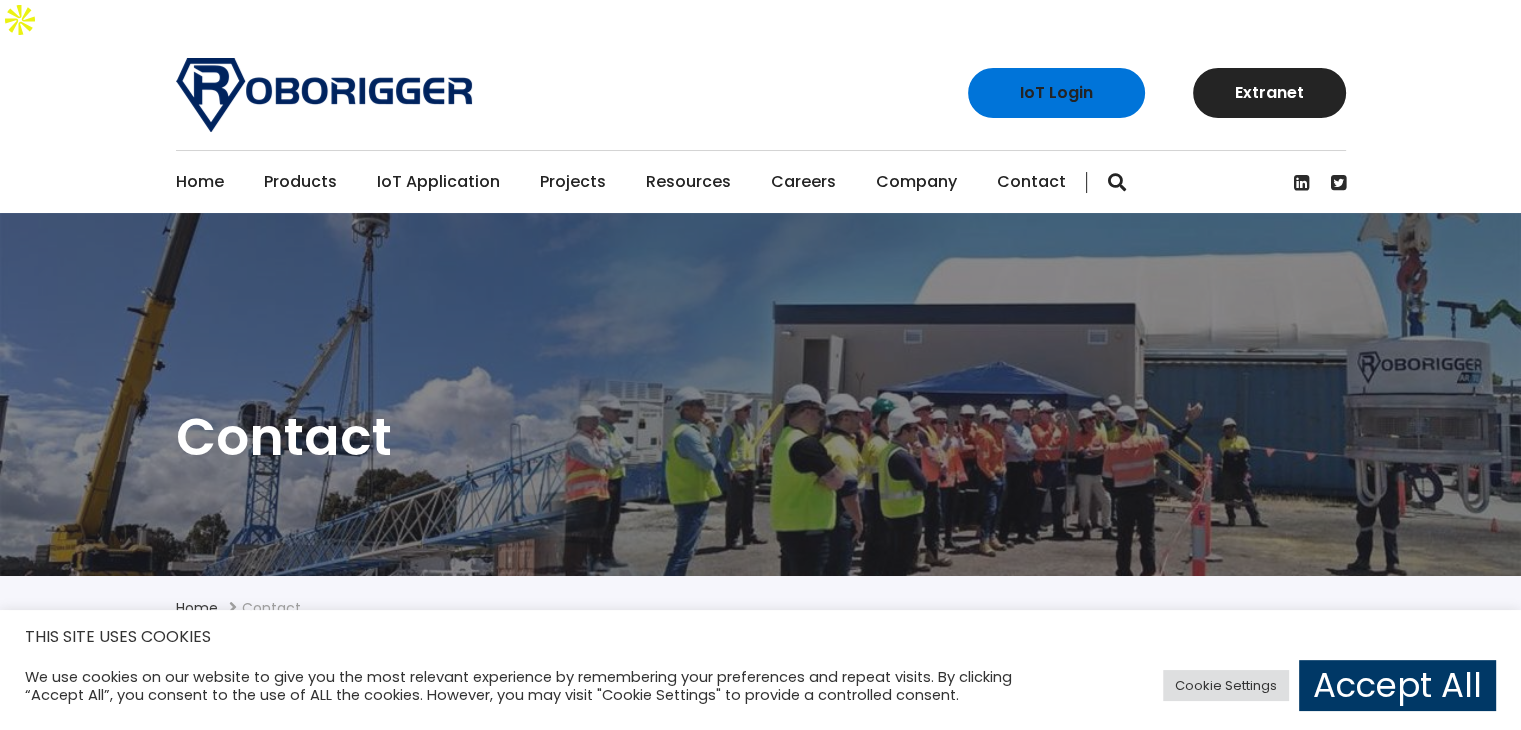 click on "Contact" at bounding box center (1031, 182) 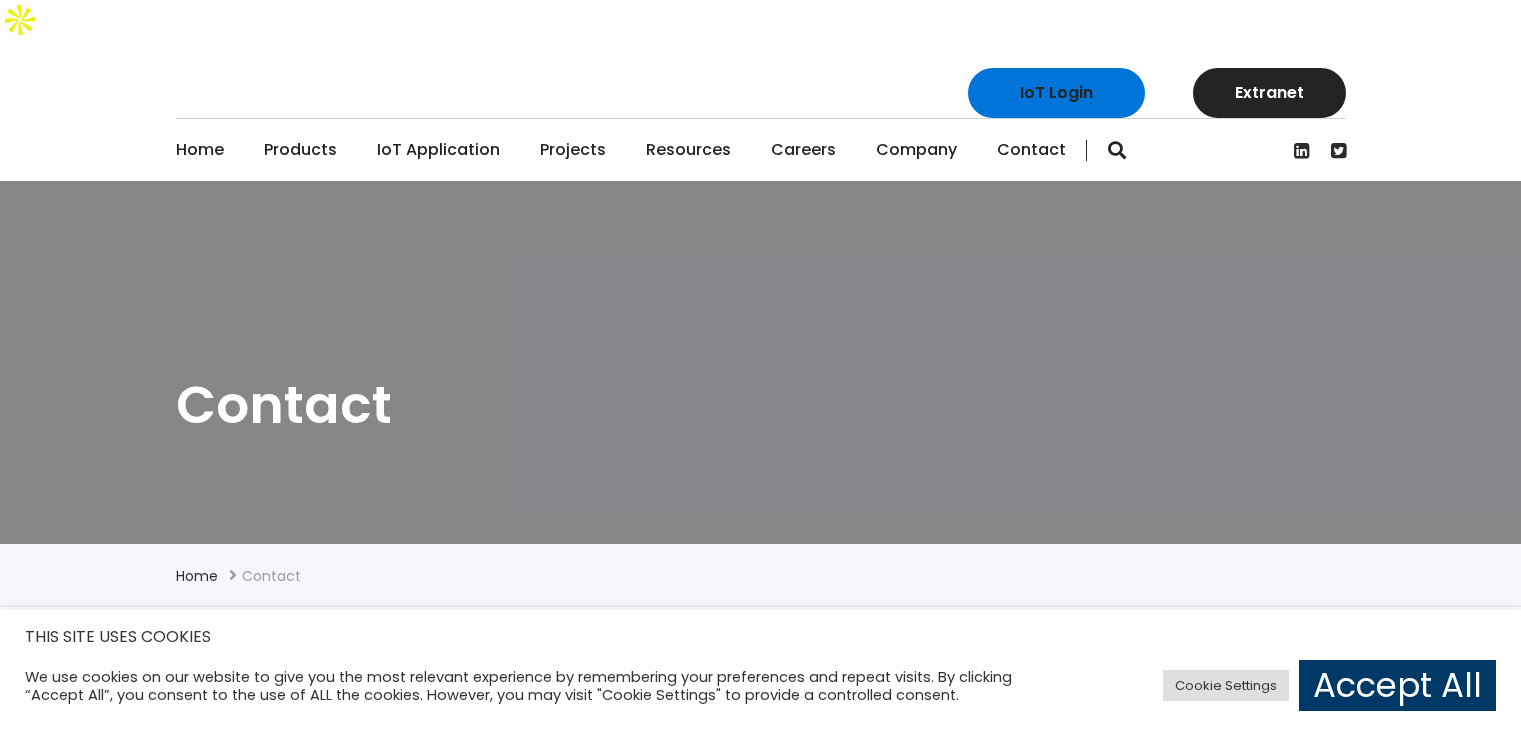 scroll, scrollTop: 0, scrollLeft: 0, axis: both 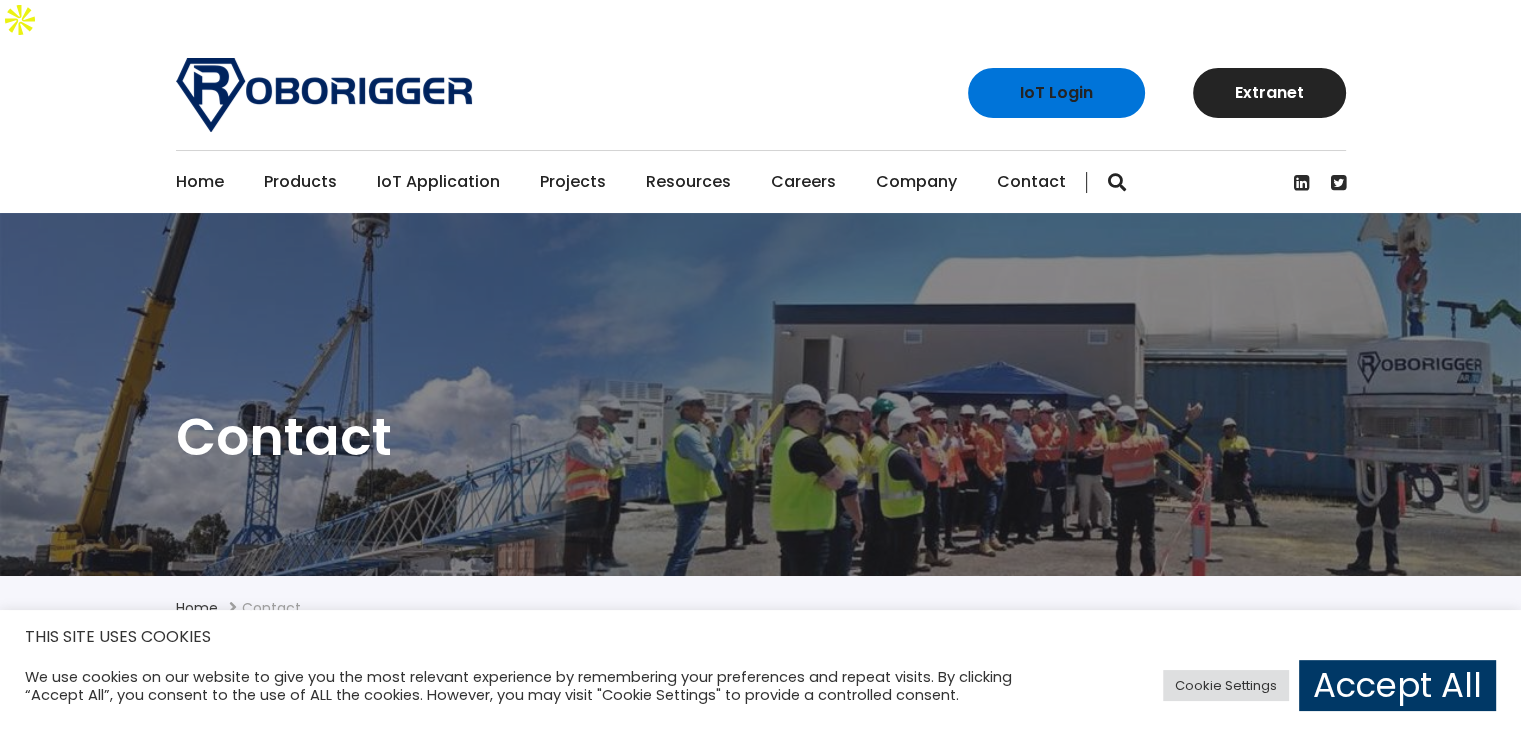 click on "Contact" at bounding box center (1031, 182) 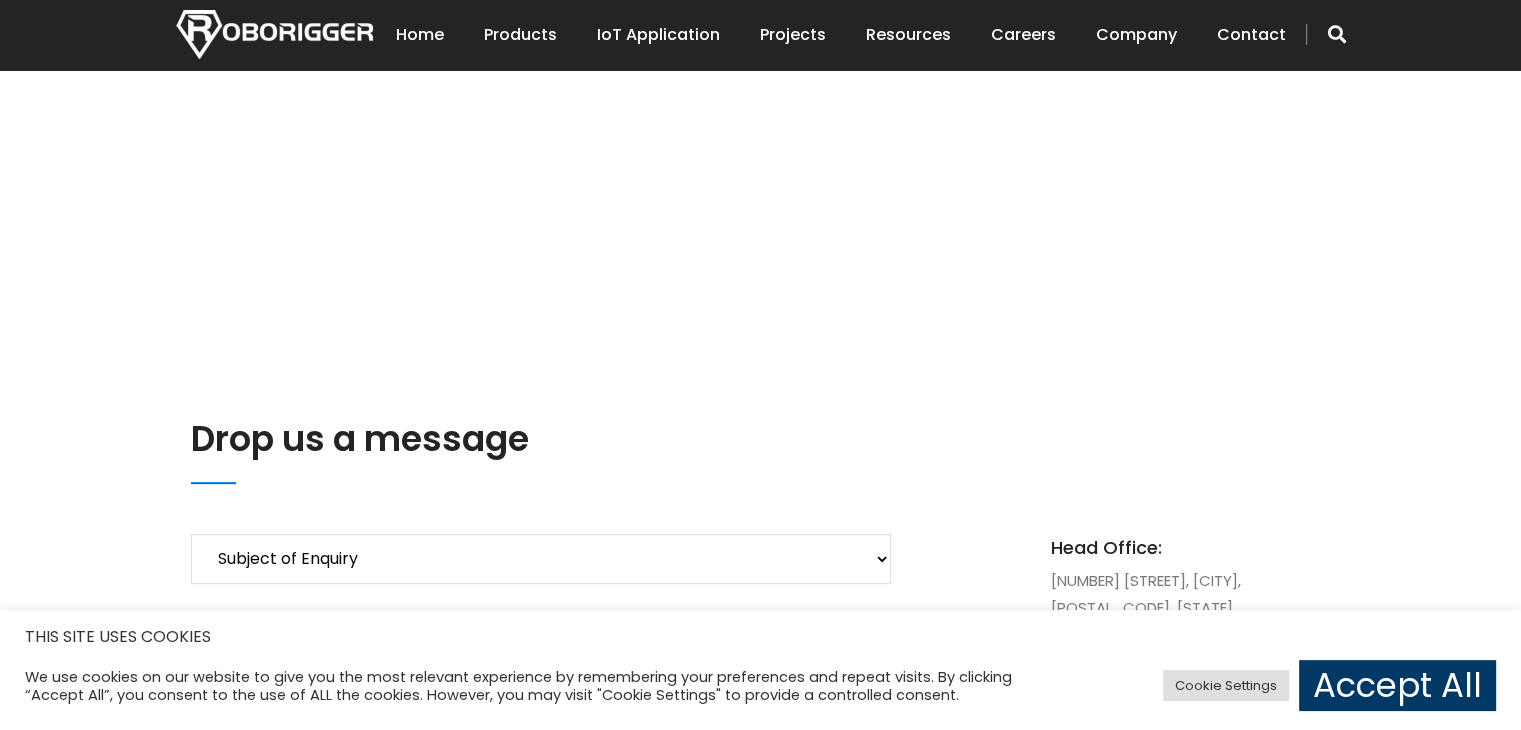 scroll, scrollTop: 900, scrollLeft: 0, axis: vertical 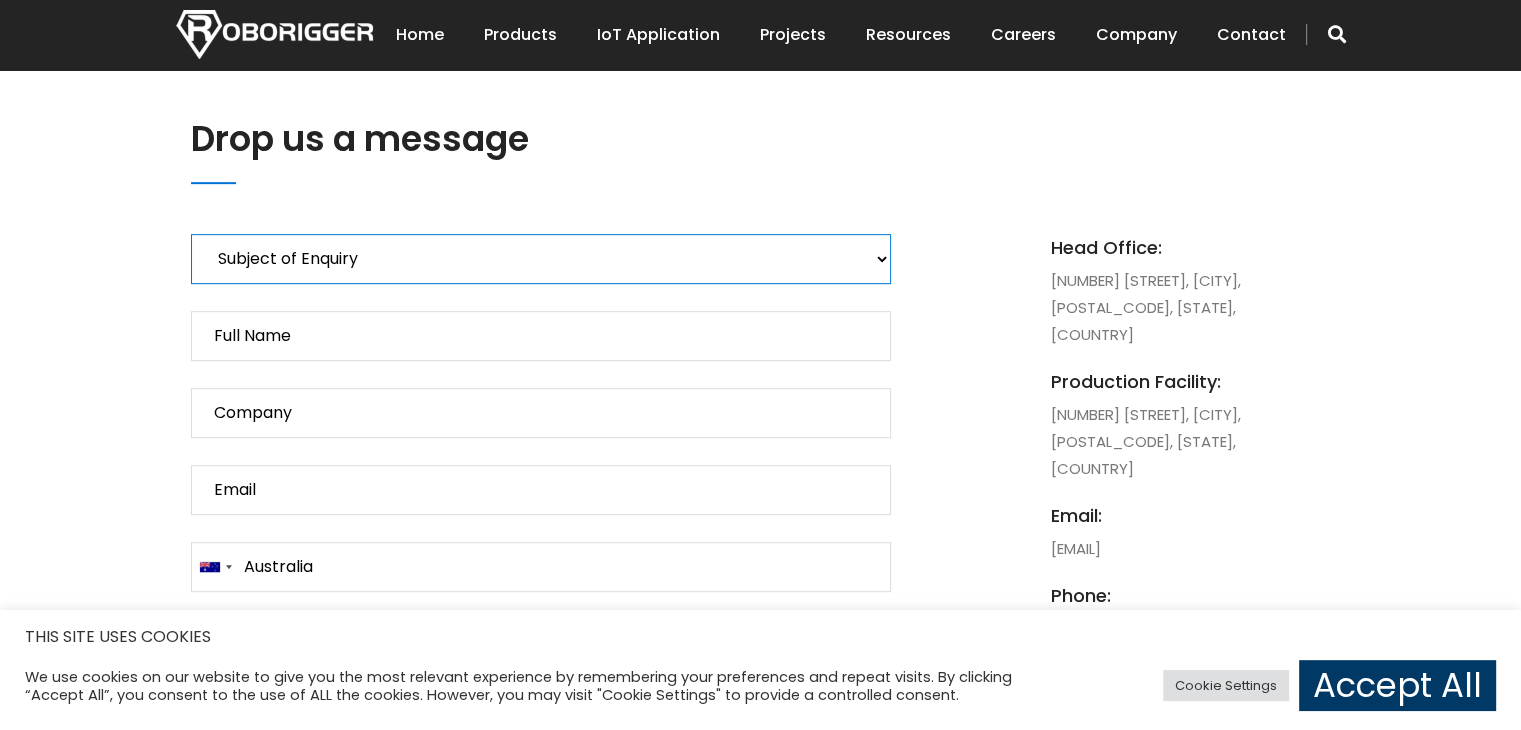 click on "Subject of Enquiry Roborigger Rental Roborigger Purchase Customised Solution Ludwig Hook Enquiry" at bounding box center (541, 259) 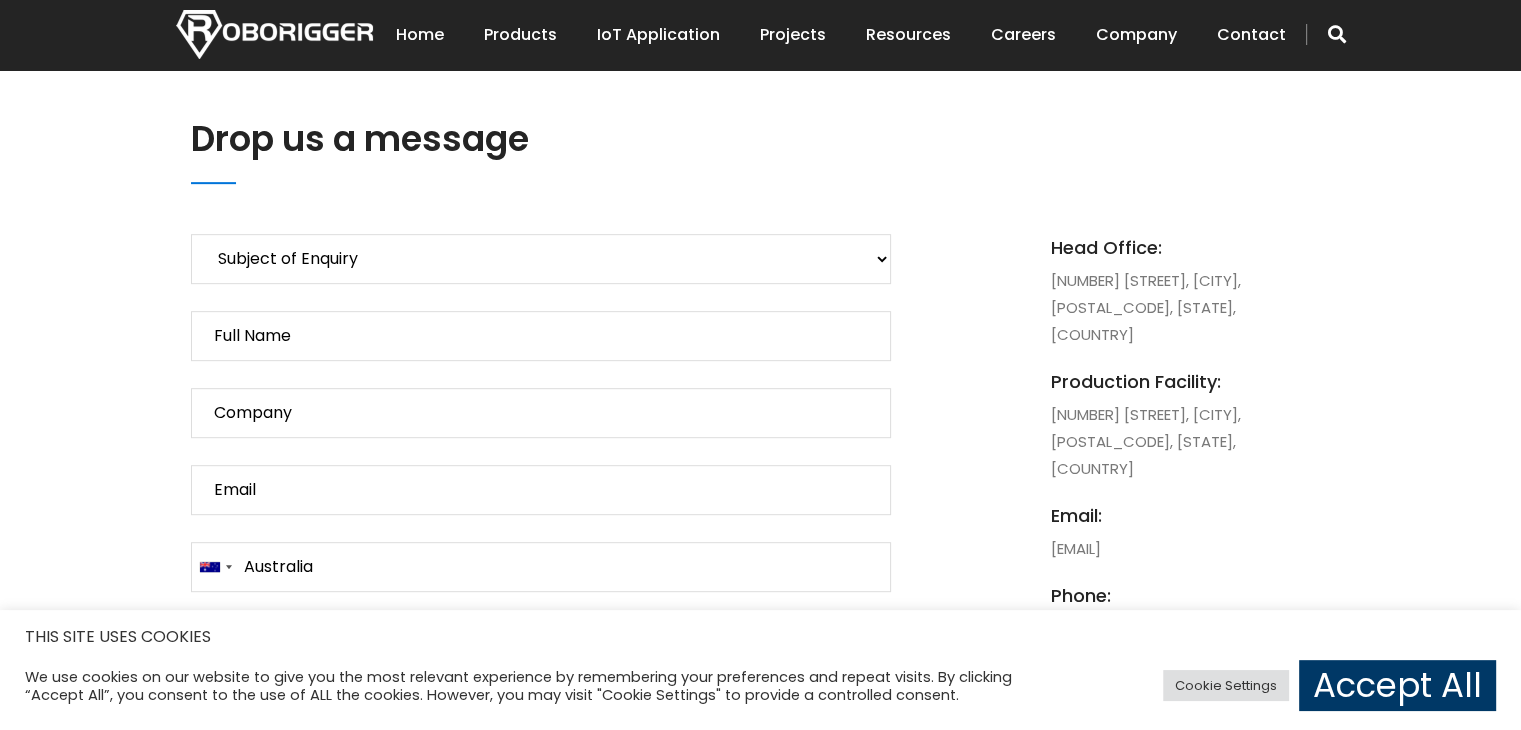 click on "Subject of Enquiry Roborigger Rental Roborigger Purchase Customised Solution Ludwig Hook Enquiry Full [LAST] Company [EMAIL] United States United Kingdom Afghanistan (‫افغانستان‬‎) Åland Islands (Åland) Albania (Shqipëri) Algeria (‫الجزائر‬‎) American Samoa Andorra Angola Anguilla Antigua and Barbuda Argentina Armenia (Հայաստան) Aruba Australia Austria (Österreich) Azerbaijan (Azərbaycan) Bahamas Bahrain (‫البحرين‬‎) Bangladesh (বাংলাদেশ) Barbados Belarus (Беларусь) Belgium (België) Belize Benin (Bénin) Bermuda Bhutan (འབྲུག) Bolivia Bosnia and Herzegovina (Босна и Херцеговина) Botswana Brazil (Brasil) British Indian Ocean Territory British Virgin Islands Brunei Bulgaria (България) Burkina Faso Burundi (Uburundi) Cambodia (កម្ពុជា) Cameroon (Cameroun) Canada Cape Verde (Kabu Verdi) Caribbean Netherlands Cayman Islands Central African Republic (République Centrafricaine) Chile" at bounding box center (541, 612) 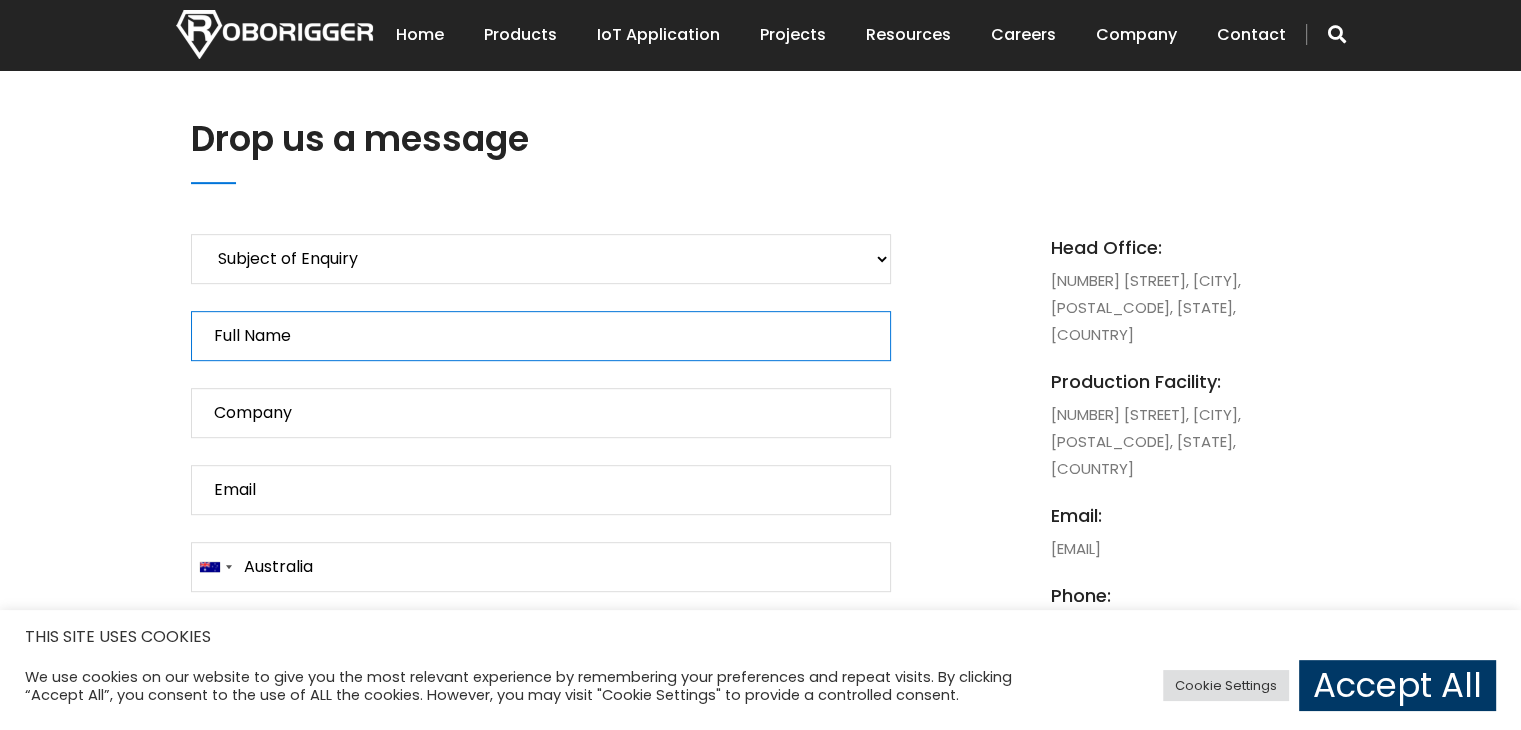 click on "Full Name" at bounding box center (541, 336) 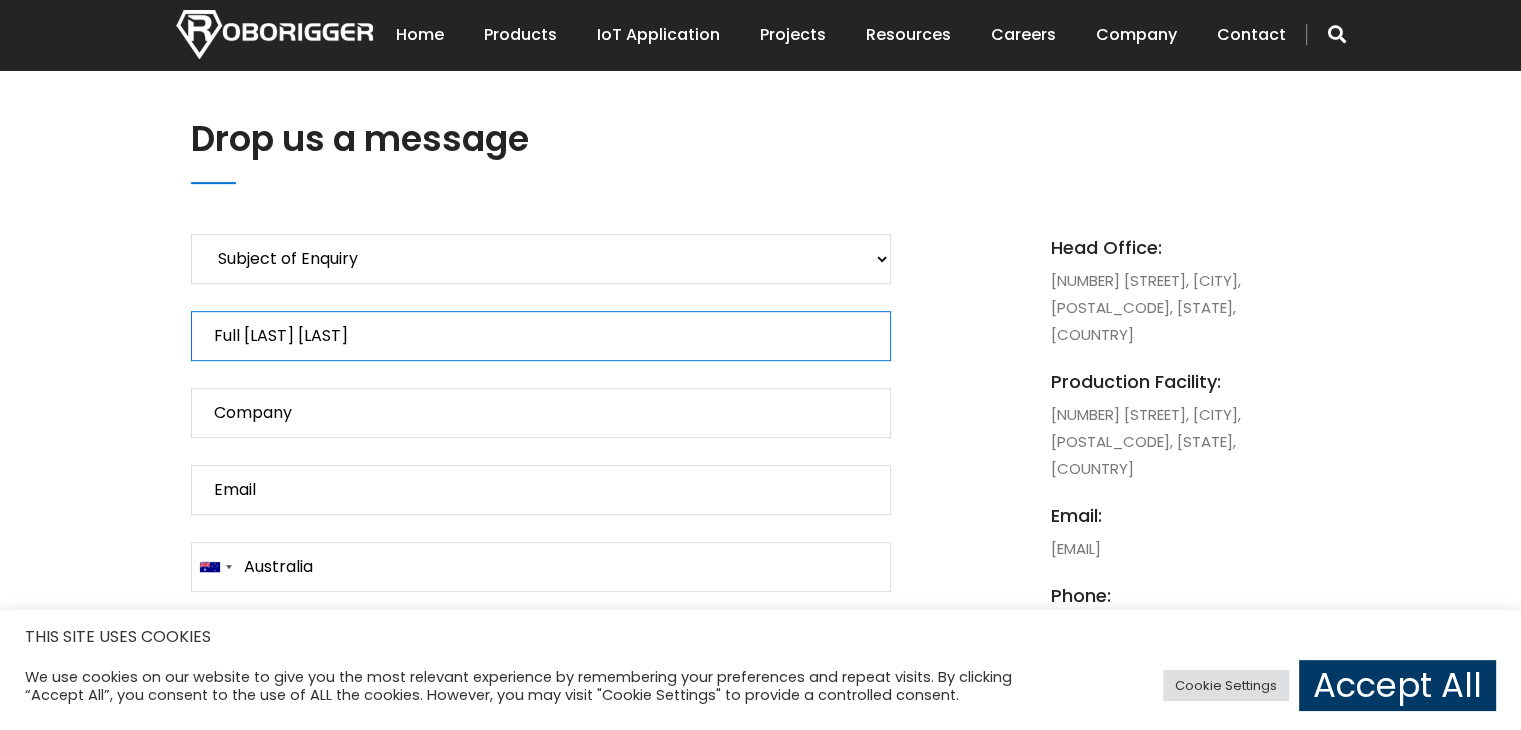 click on "Full [LAST] [LAST]" at bounding box center (541, 336) 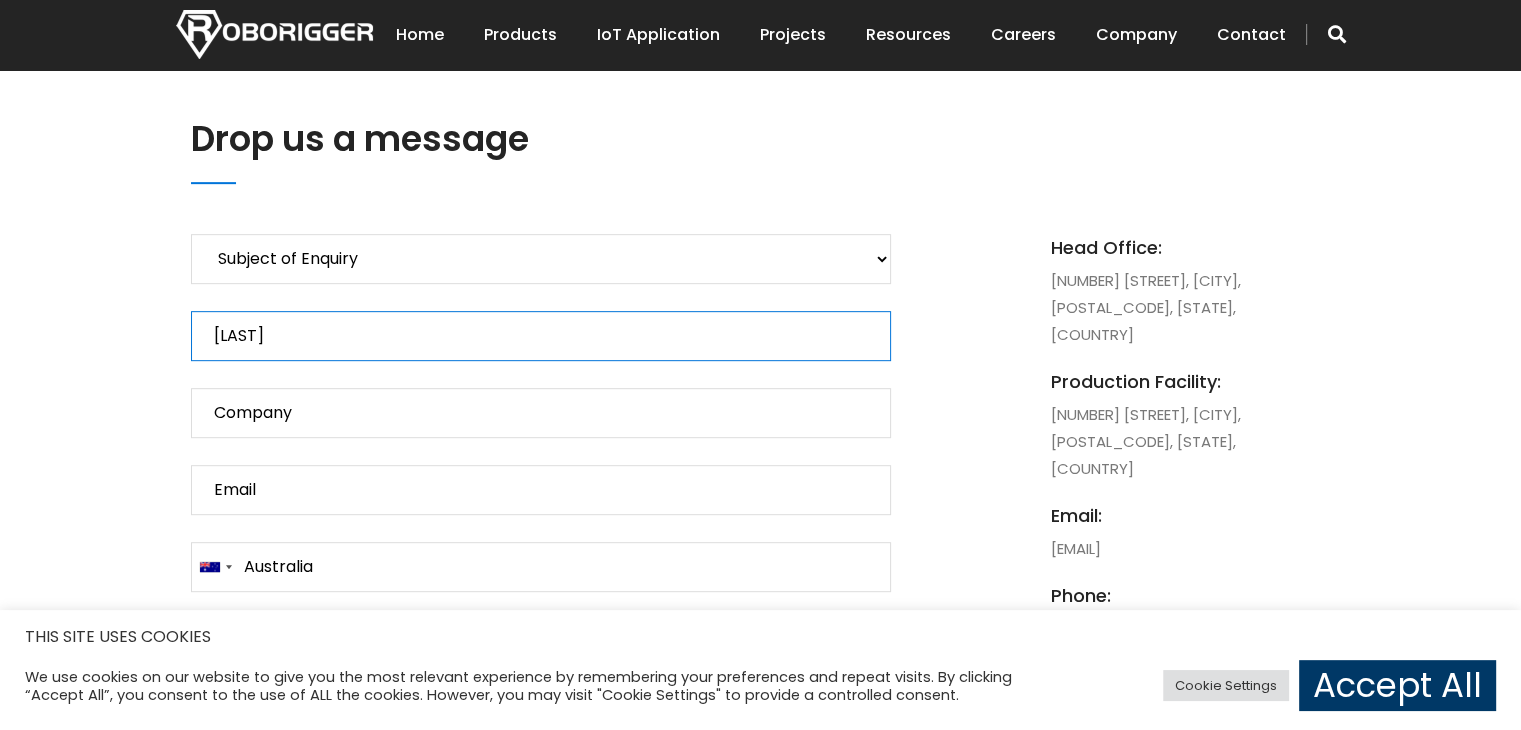 type on "Hazel S" 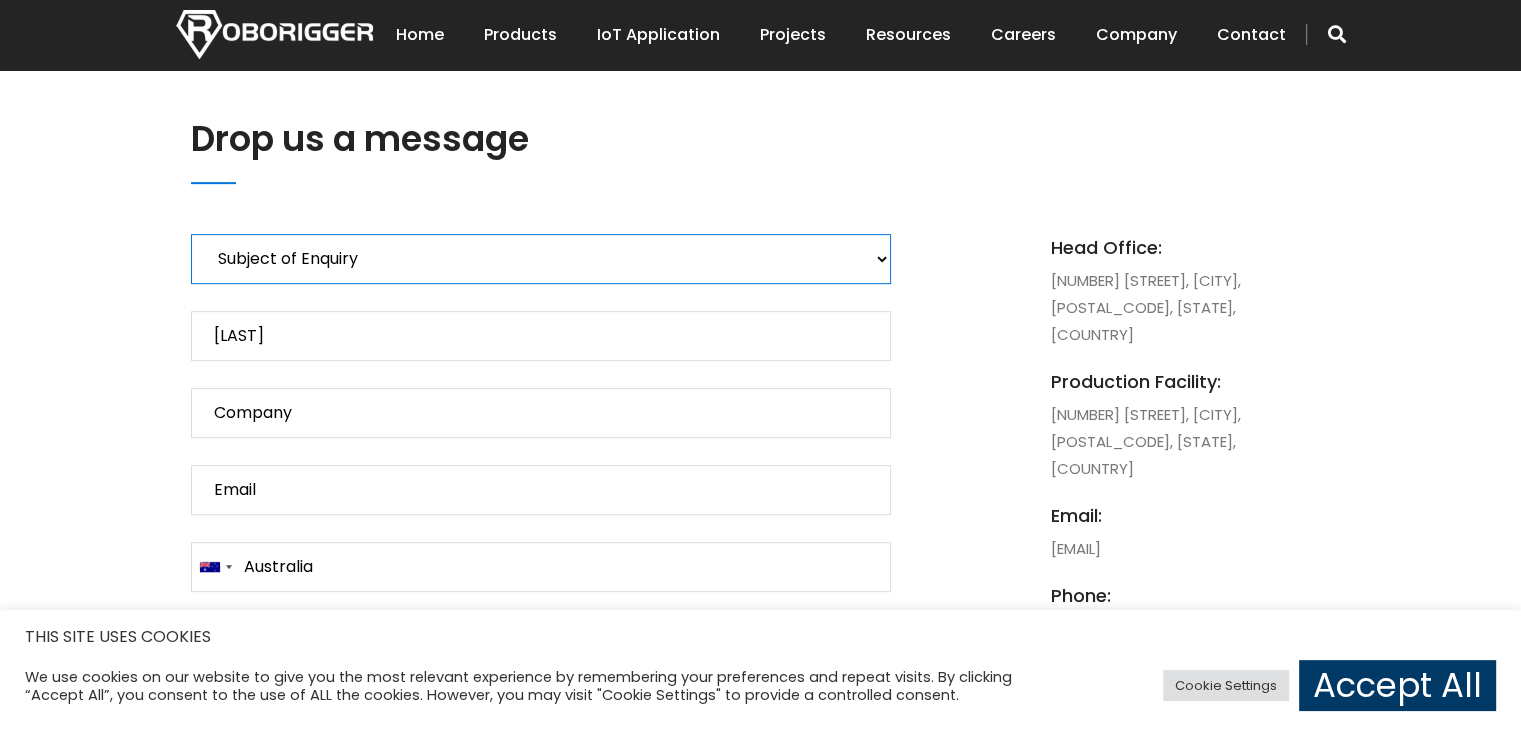 click on "Subject of Enquiry Roborigger Rental Roborigger Purchase Customised Solution Ludwig Hook Enquiry" at bounding box center [541, 259] 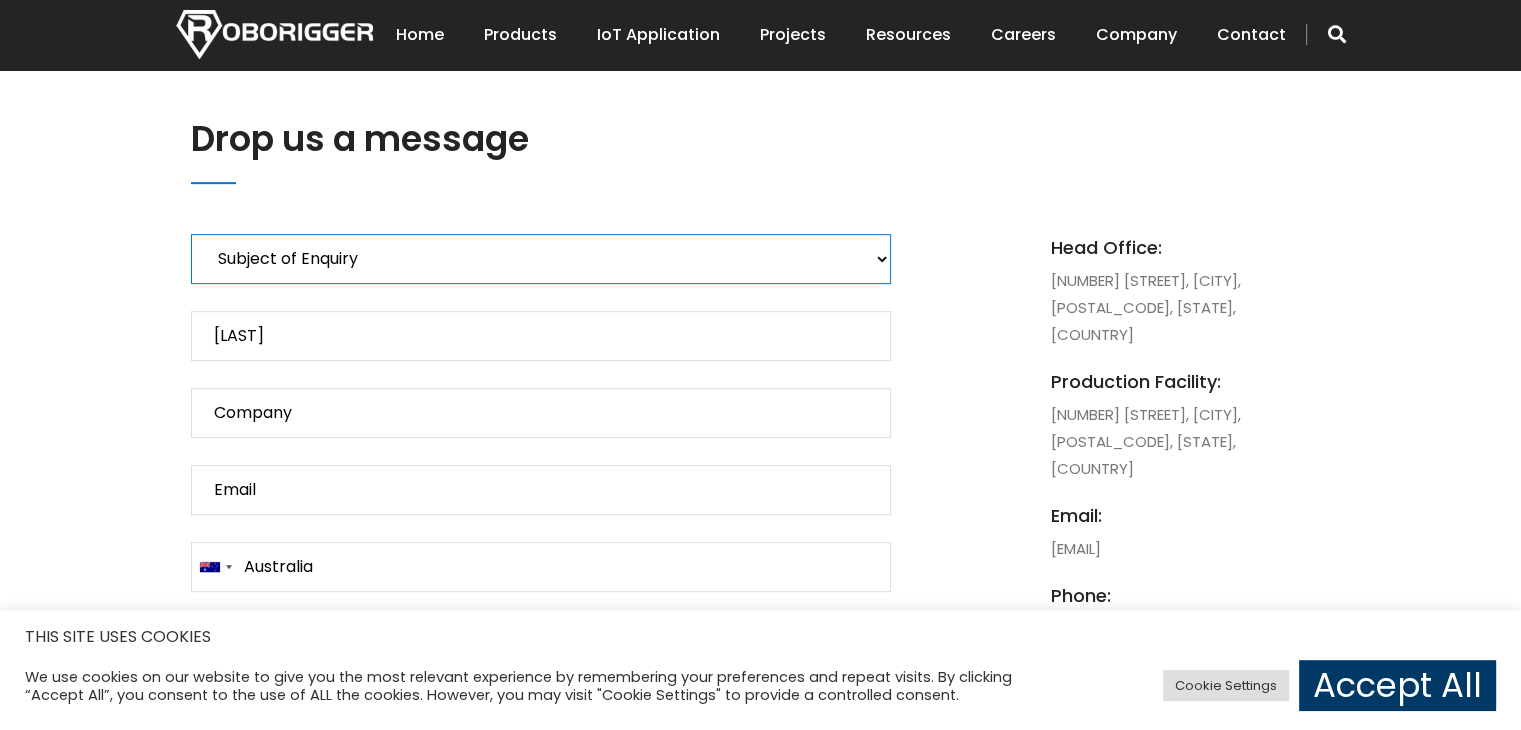 select on "Ludwig Hook Enquiry" 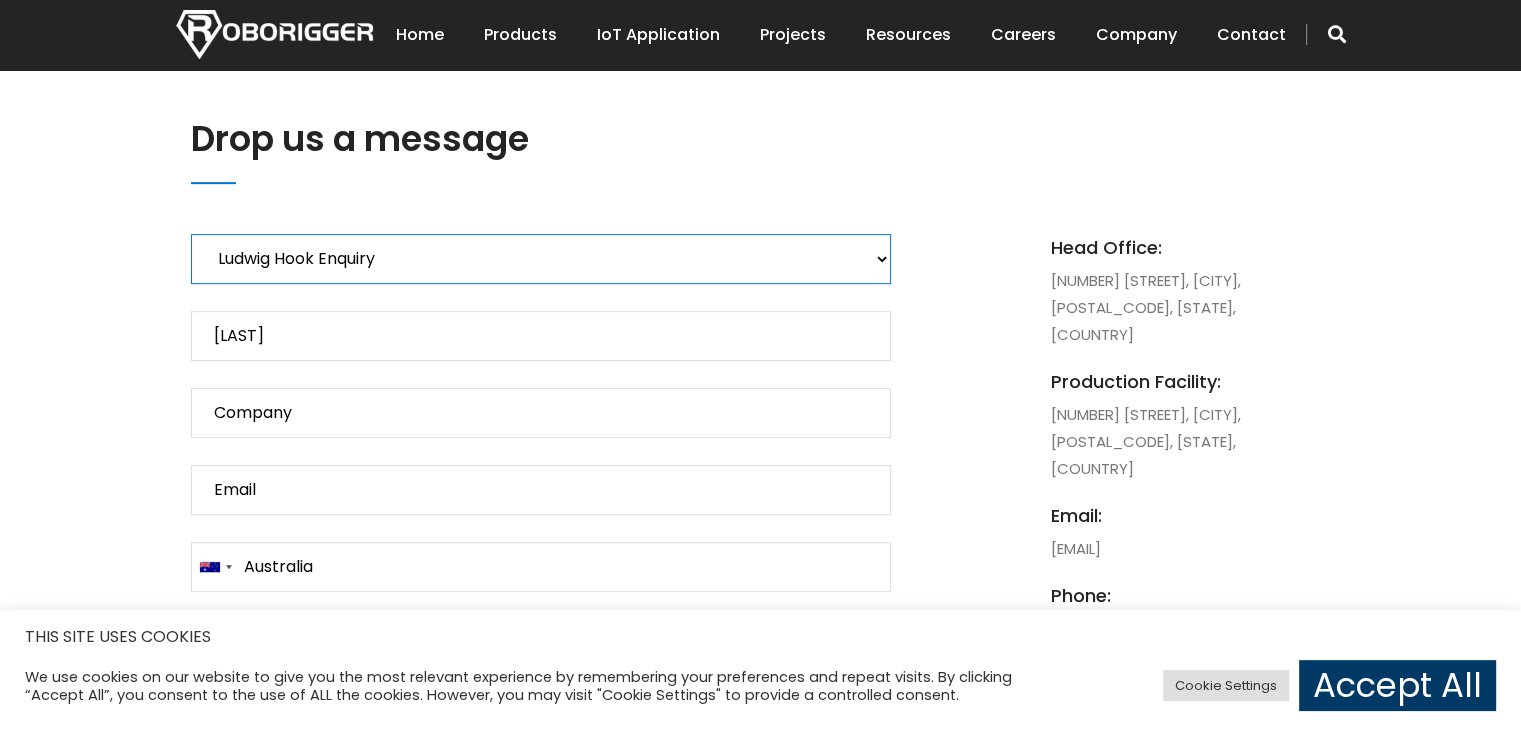 click on "Subject of Enquiry Roborigger Rental Roborigger Purchase Customised Solution Ludwig Hook Enquiry" at bounding box center [541, 259] 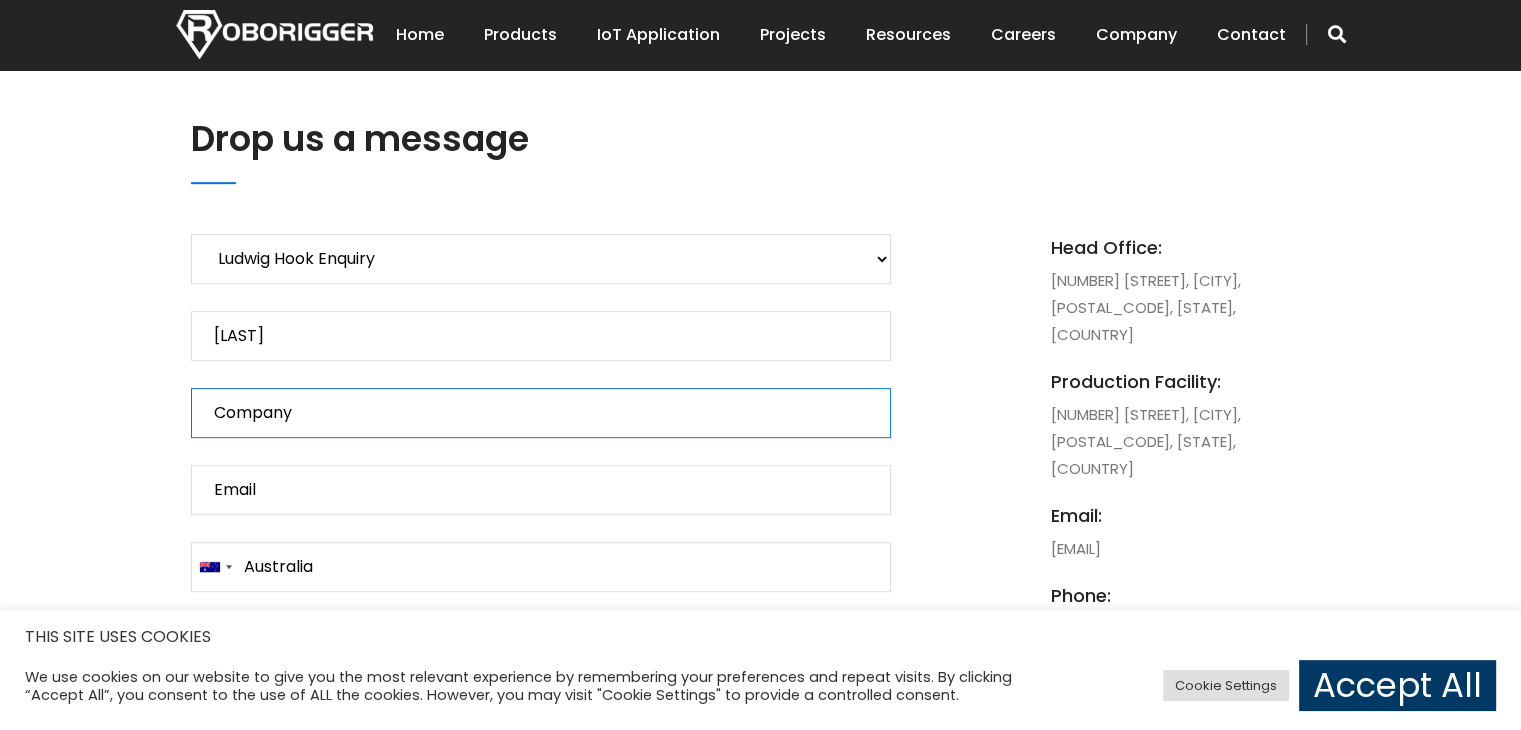 click on "Company" at bounding box center [541, 413] 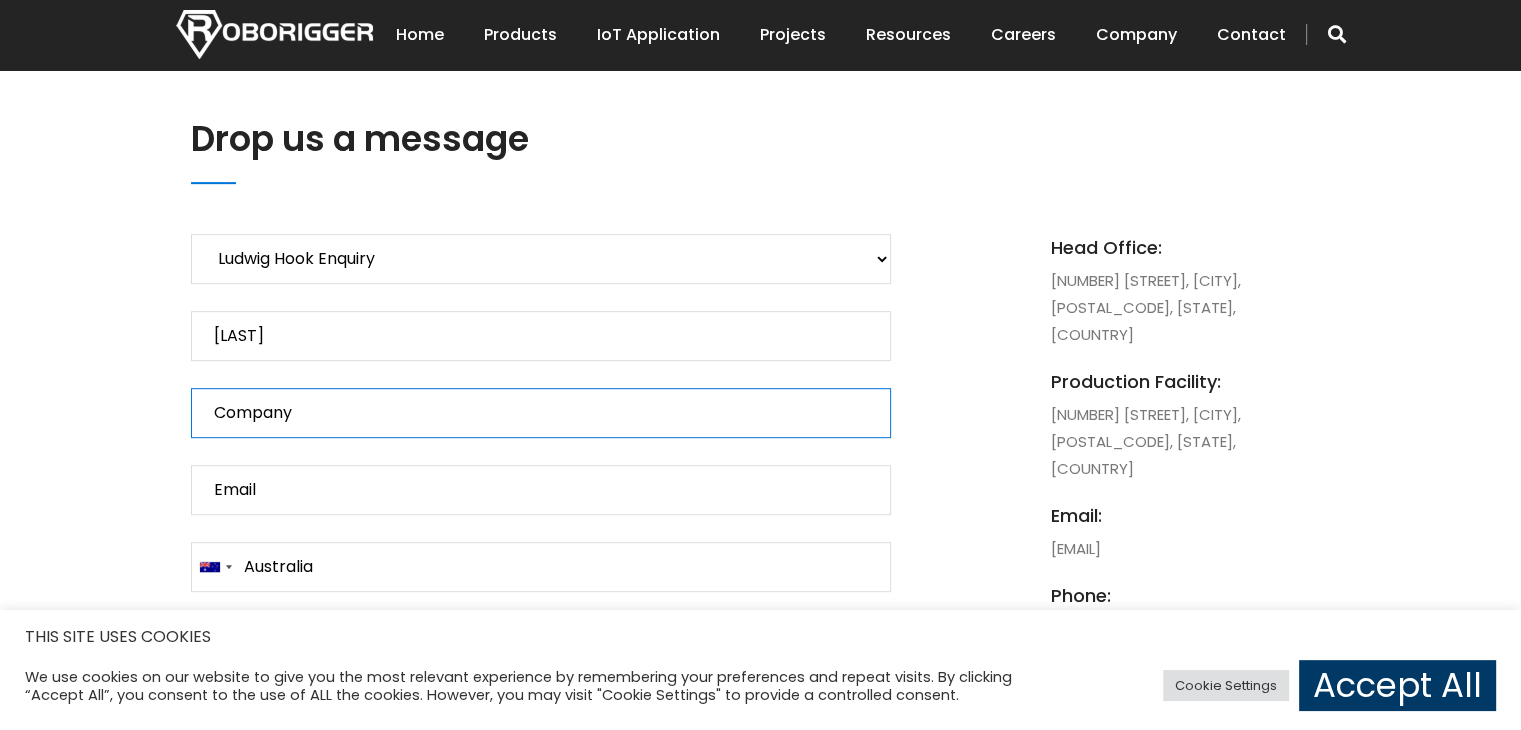 click on "Company" at bounding box center (541, 413) 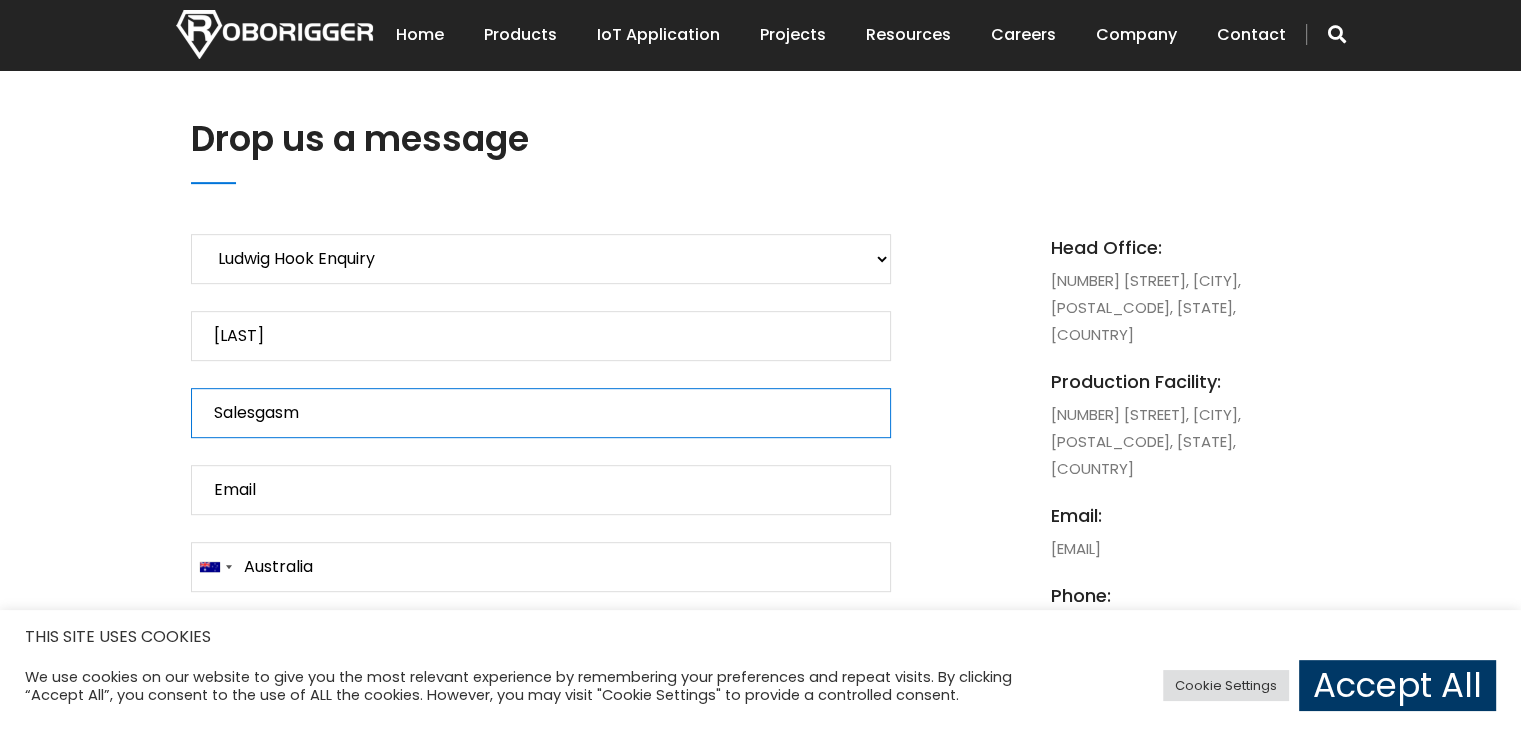type on "Salesgasm" 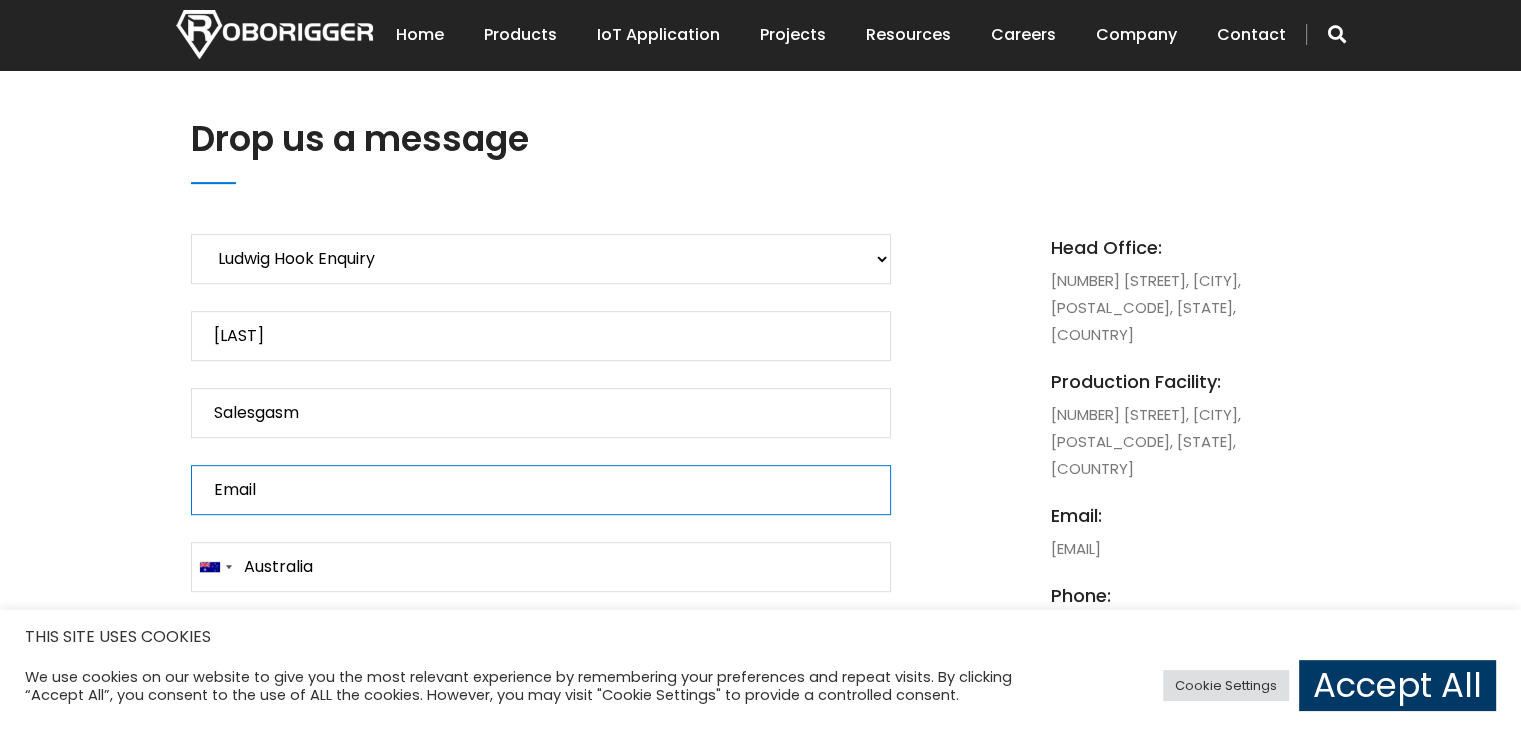 click on "Email" at bounding box center (541, 490) 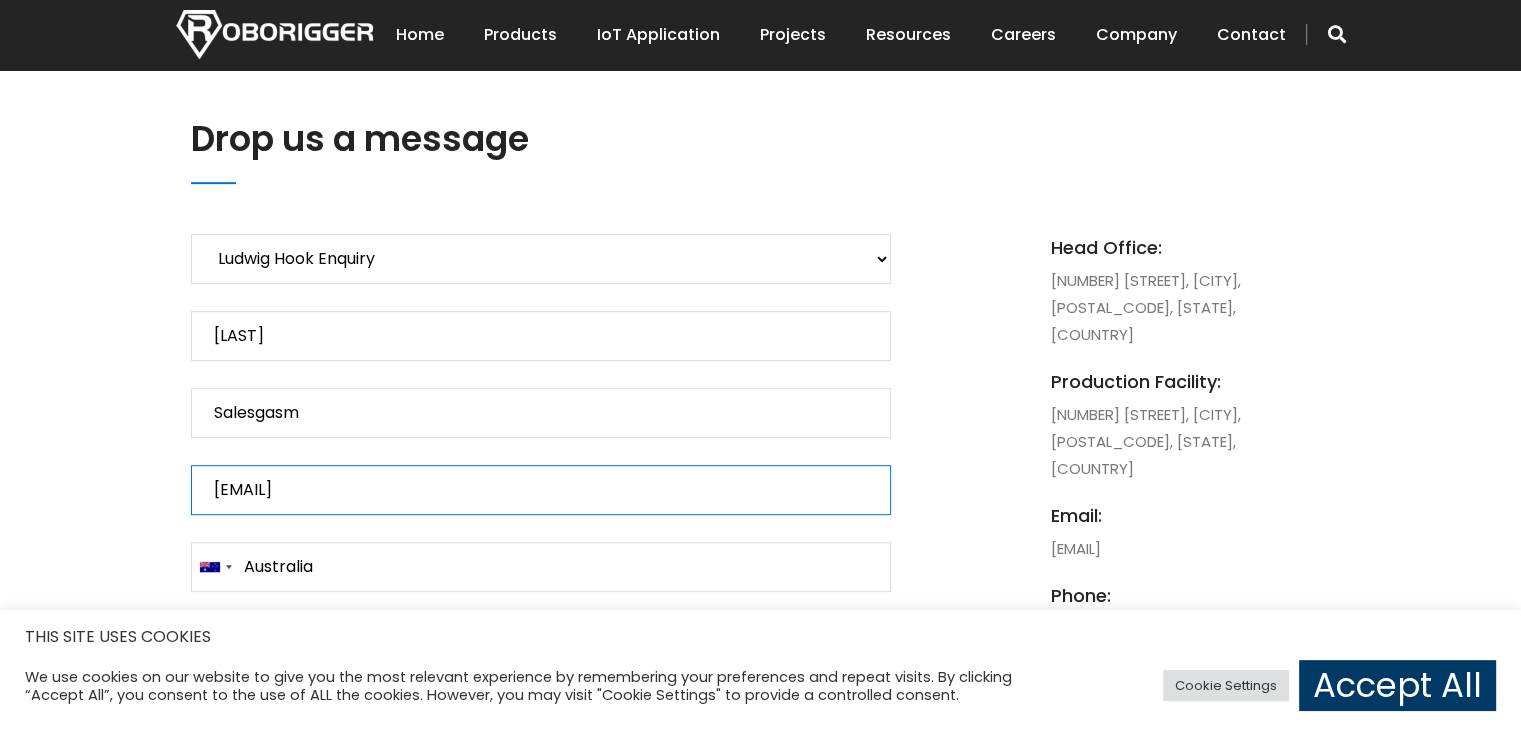 click on "hazel.s@introguemadtech.com" at bounding box center (541, 490) 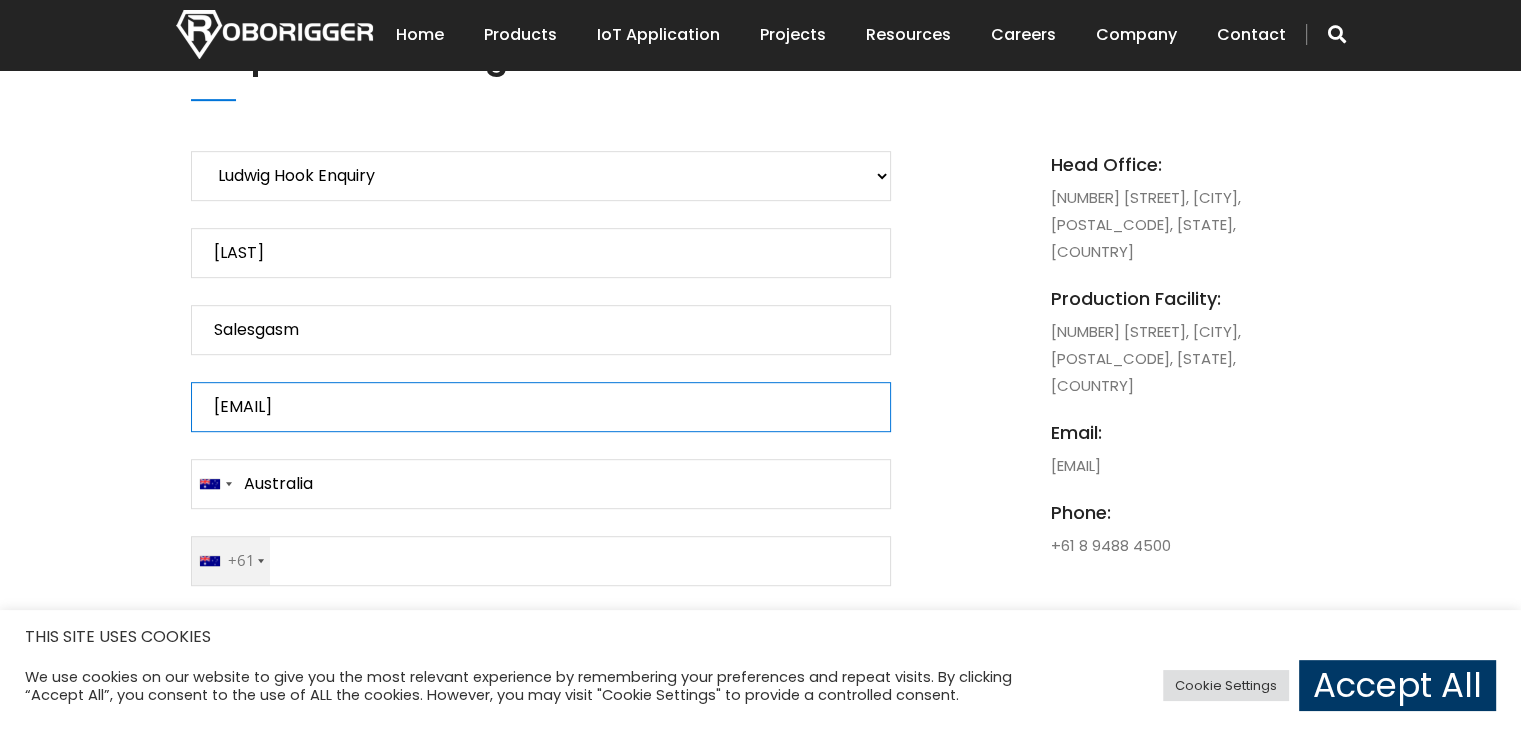 scroll, scrollTop: 1100, scrollLeft: 0, axis: vertical 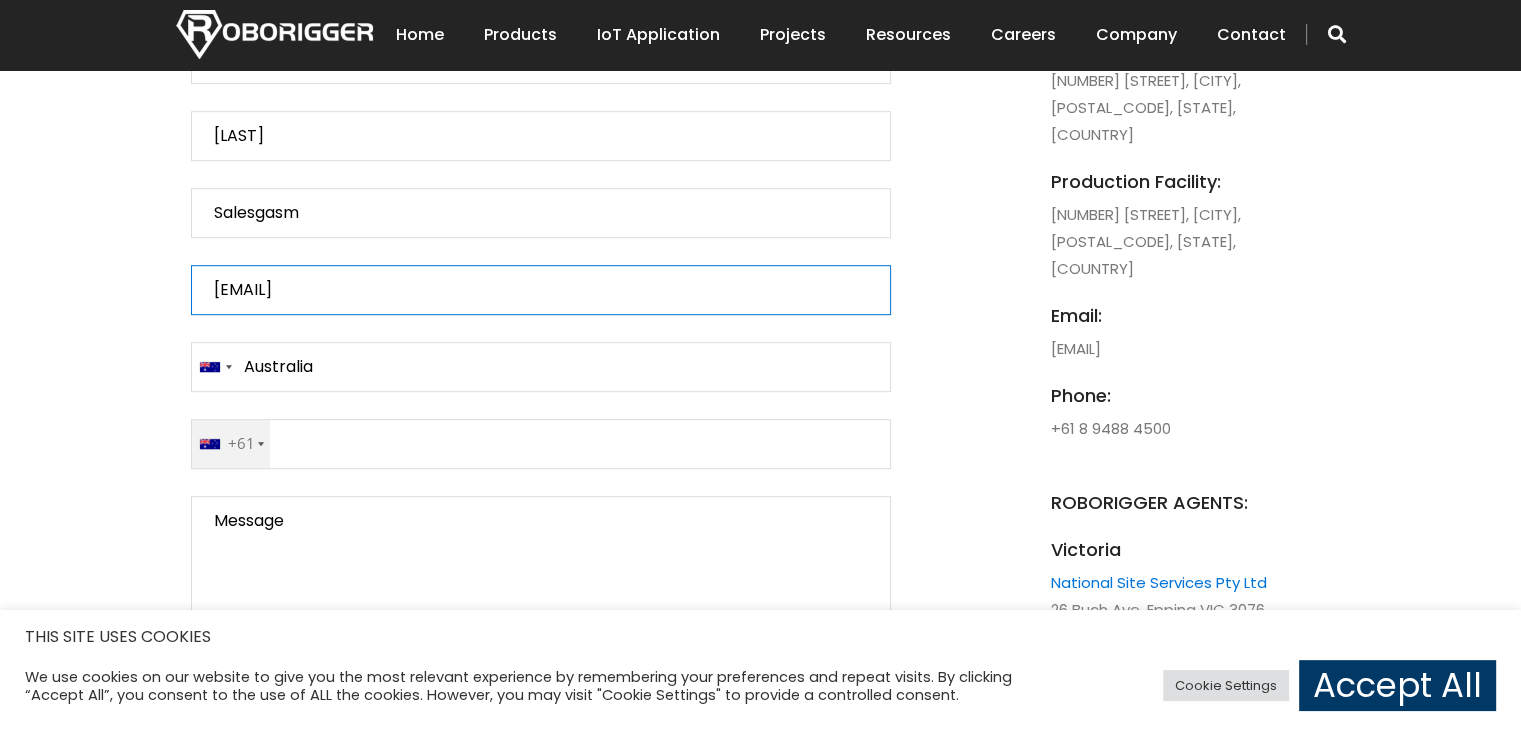 type on "hazel.s@intriguemadtech.com" 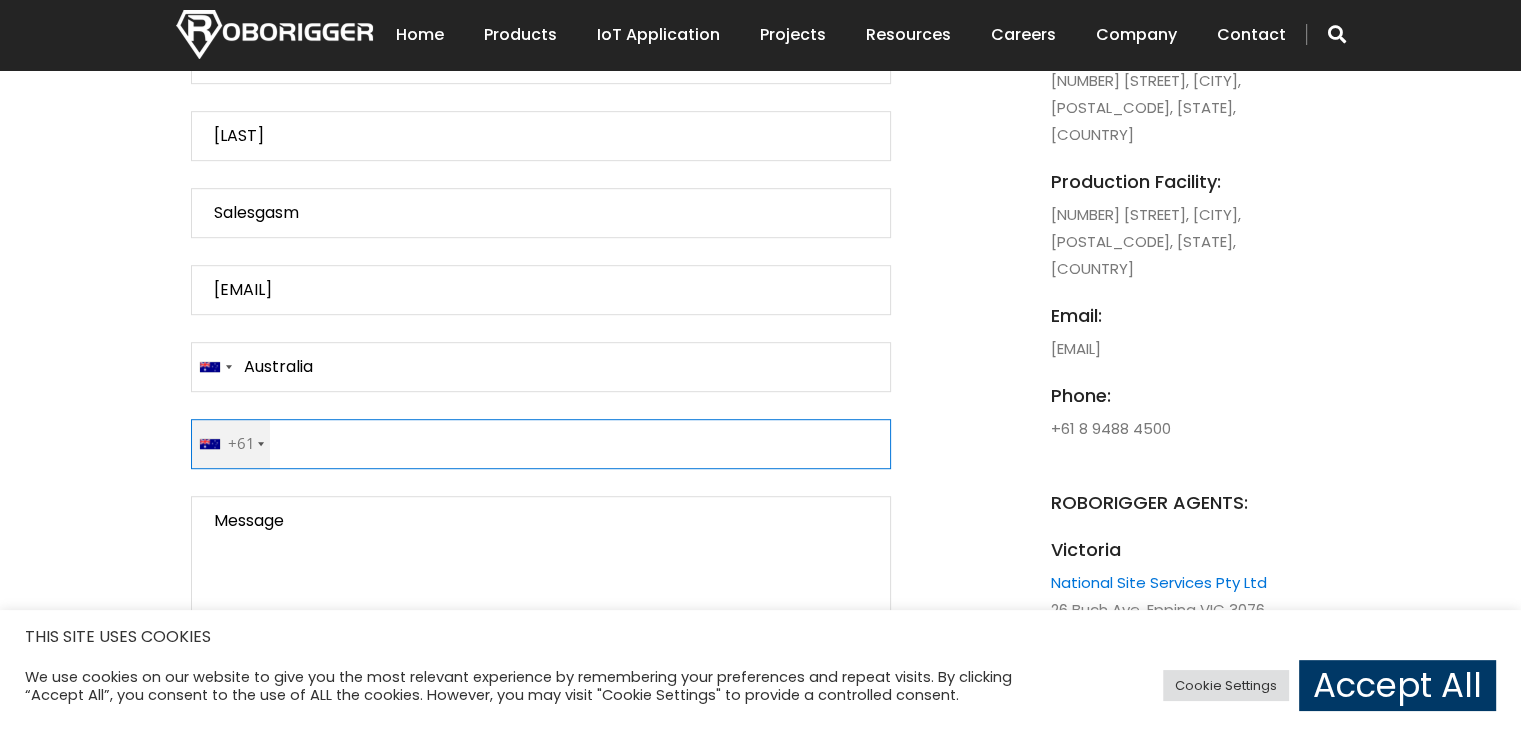 click at bounding box center [541, 444] 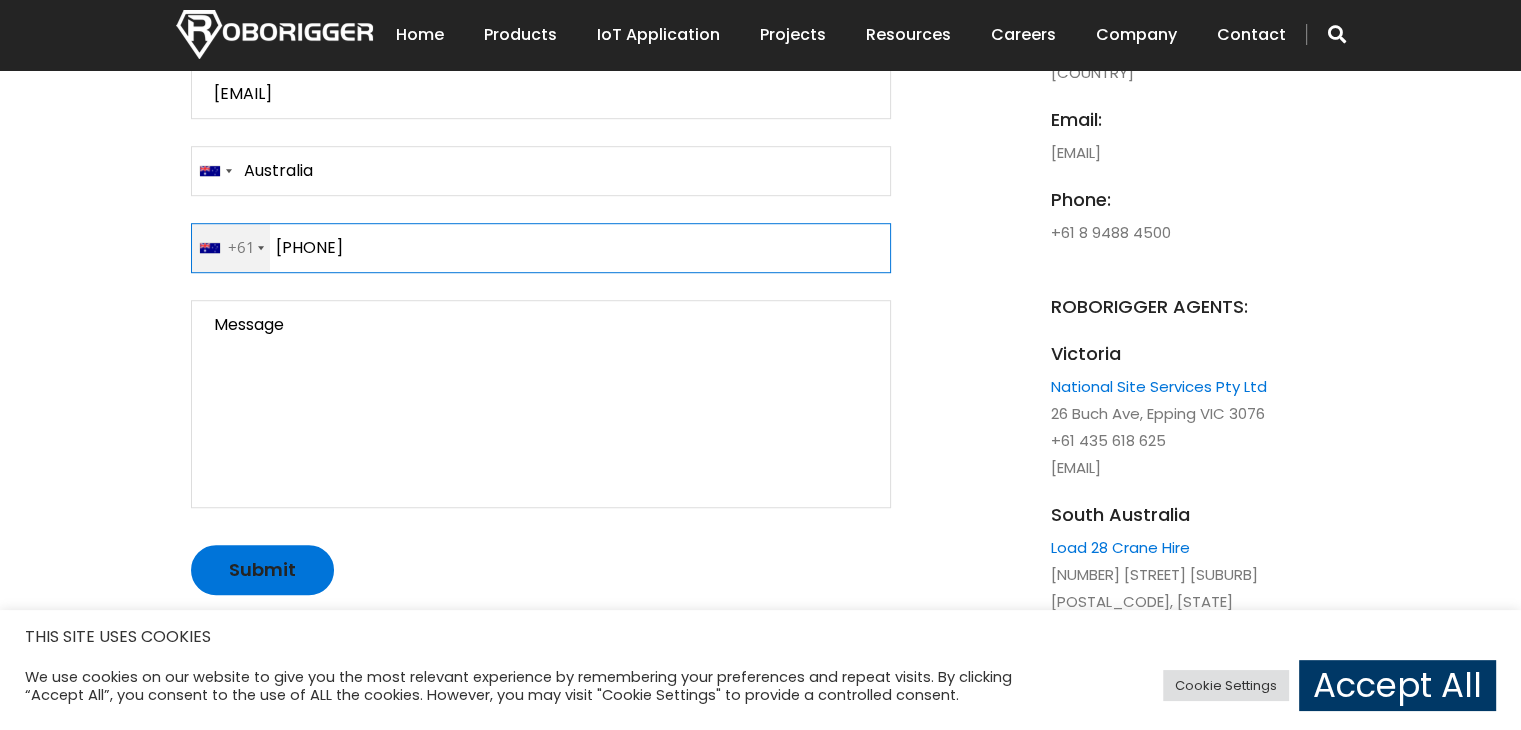 scroll, scrollTop: 1300, scrollLeft: 0, axis: vertical 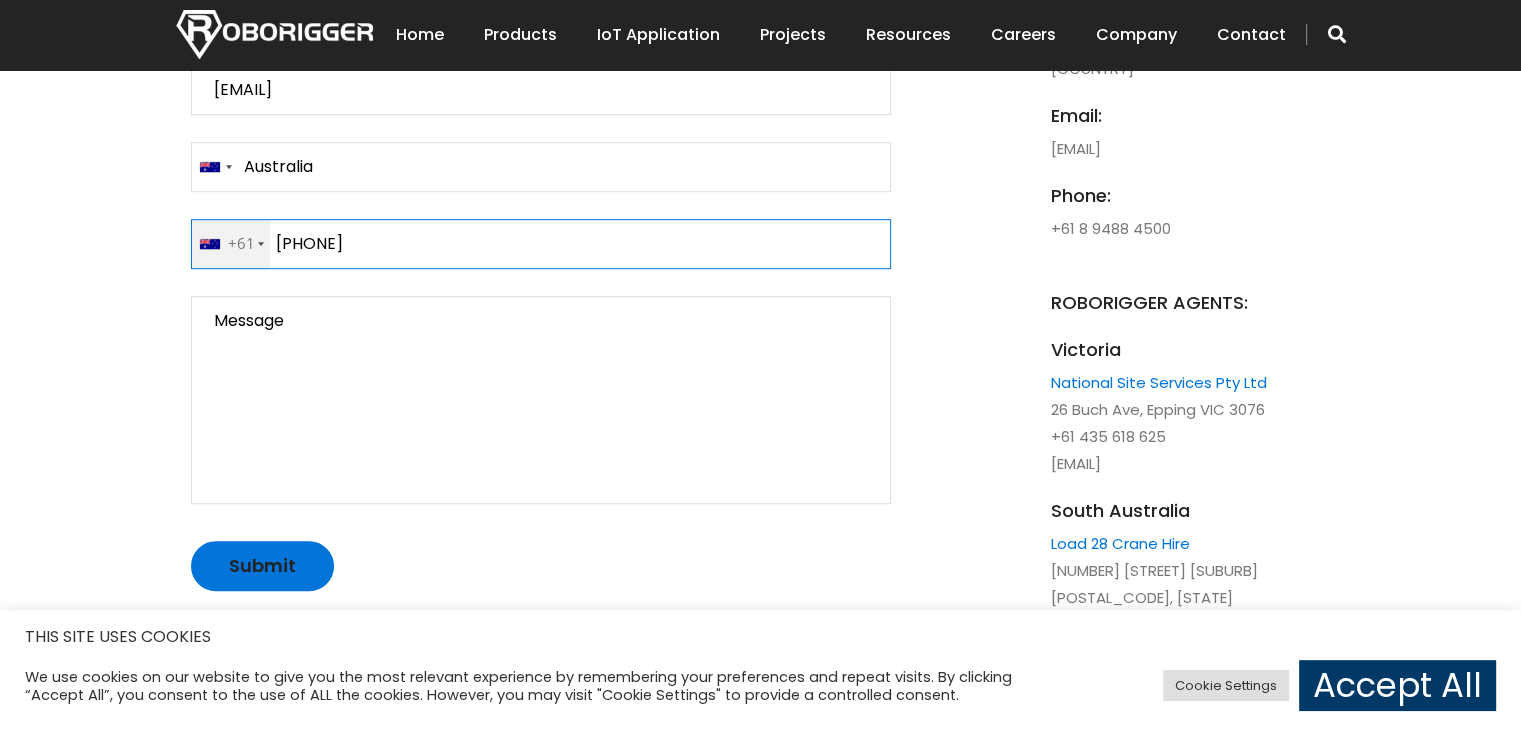 type on "+61123123" 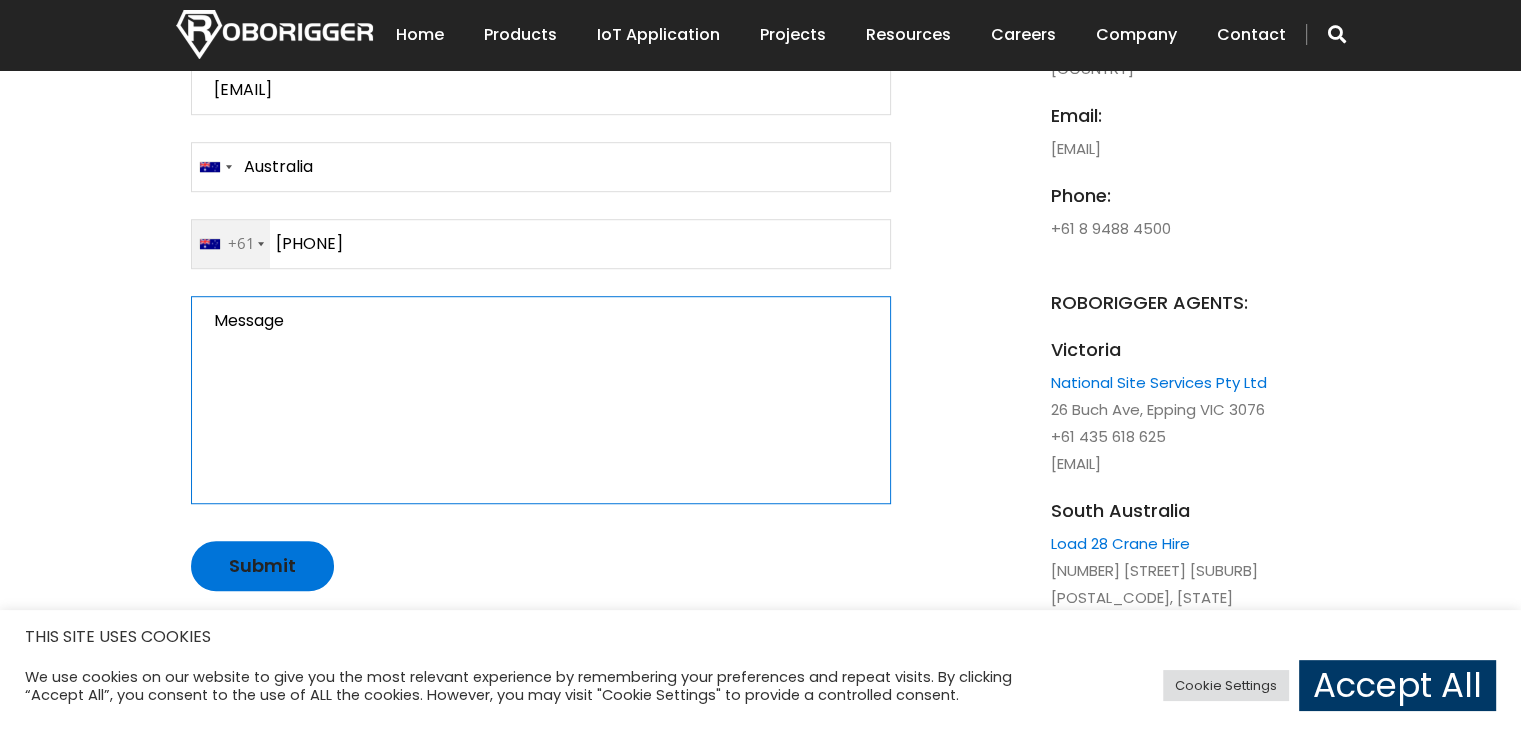 click on "Message" at bounding box center [541, 400] 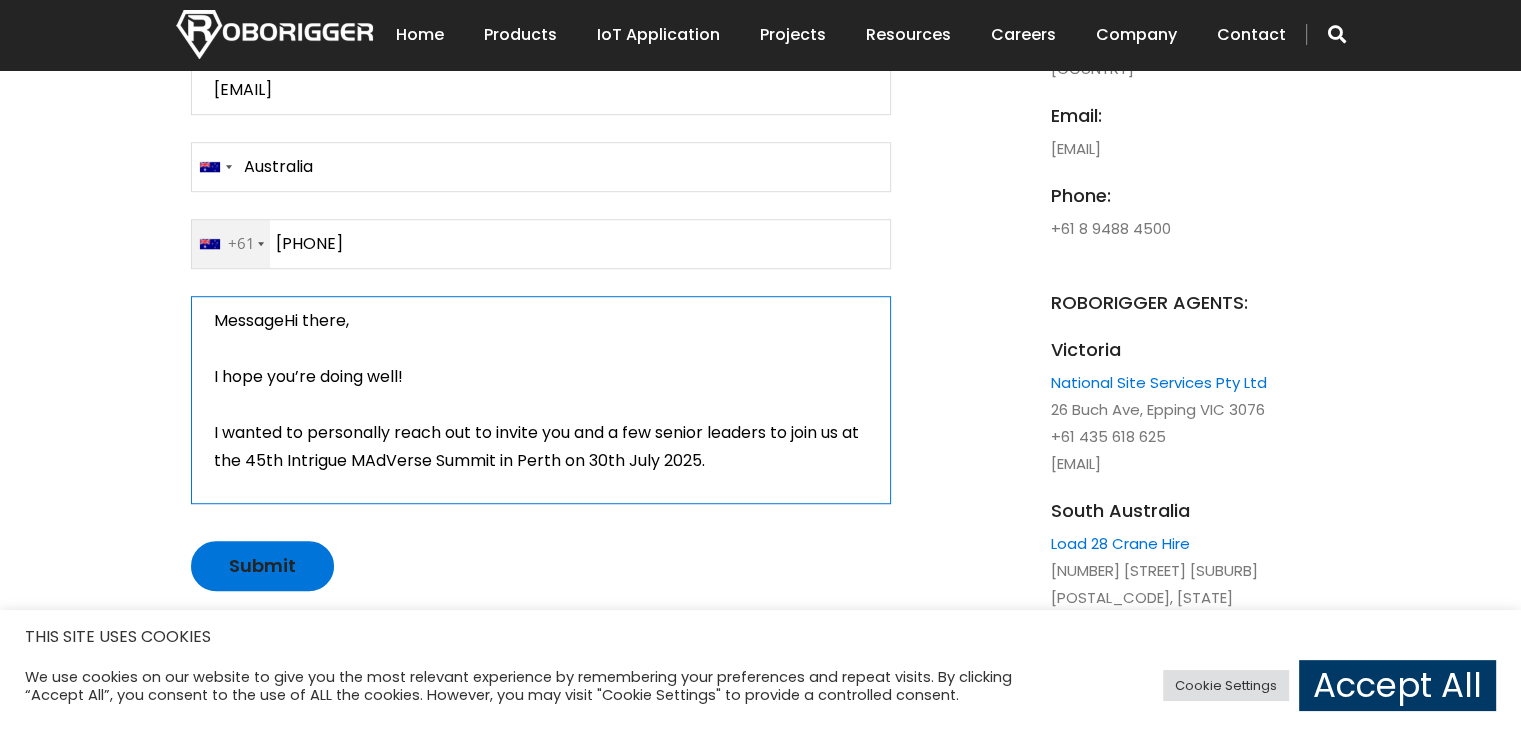 scroll, scrollTop: 416, scrollLeft: 0, axis: vertical 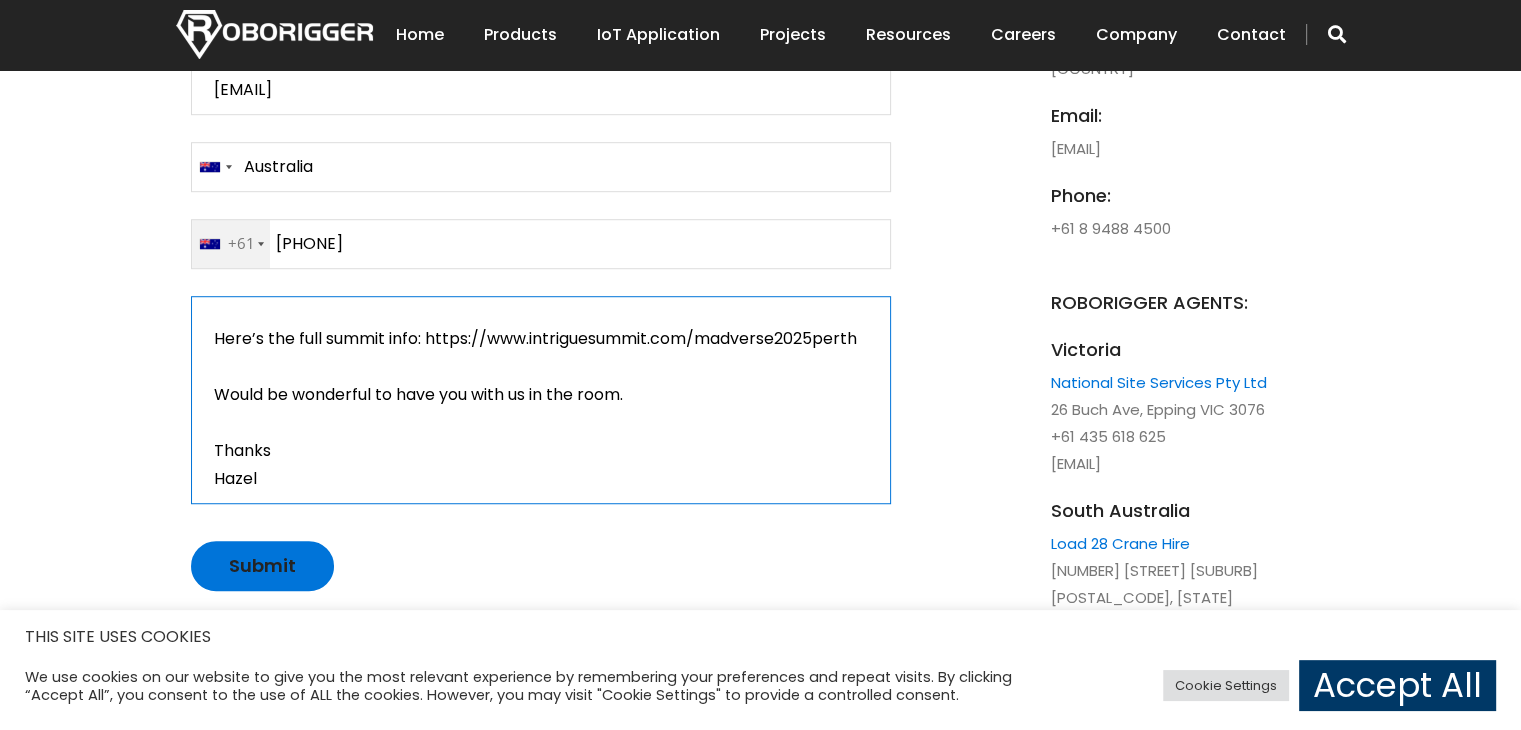click on "Message" at bounding box center [541, 400] 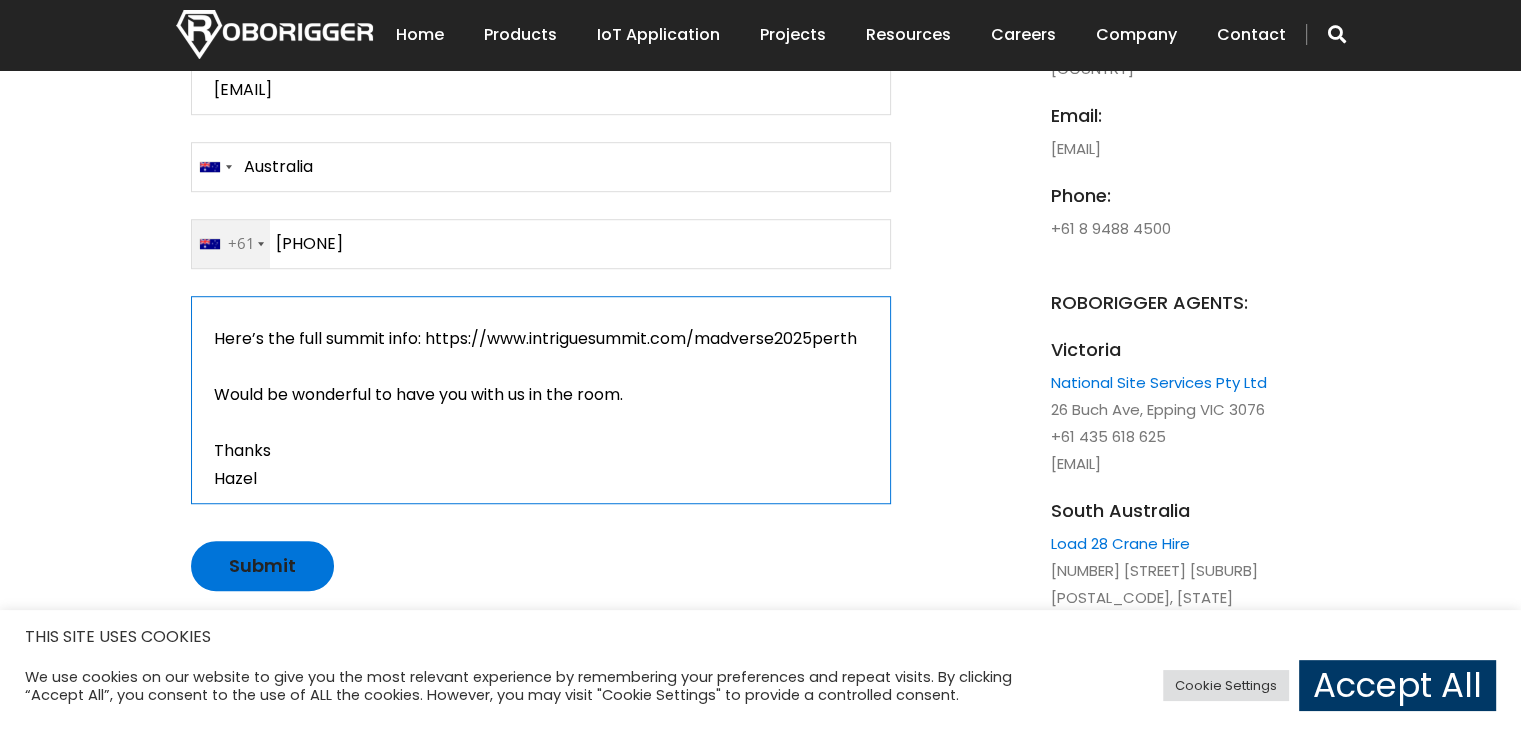 paste 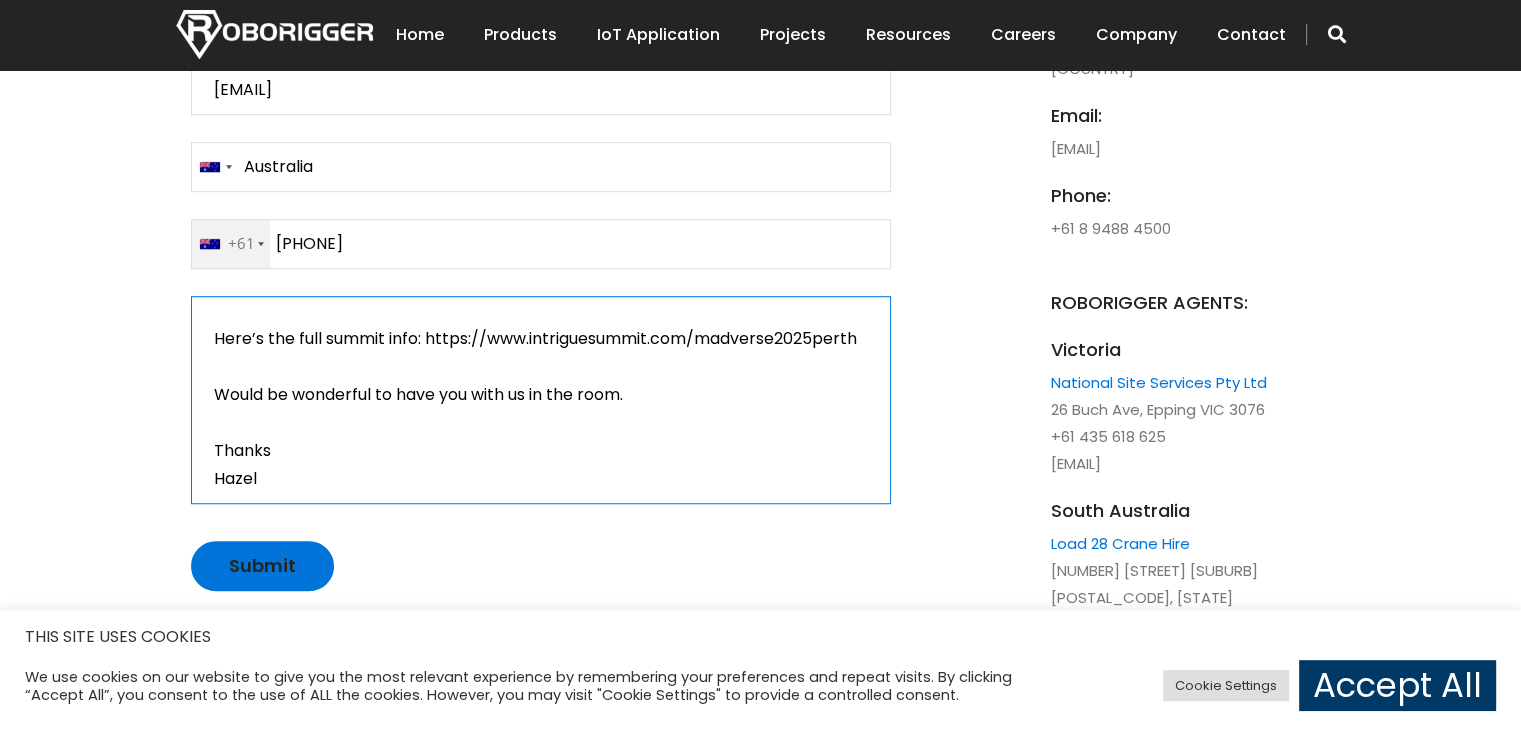 scroll, scrollTop: 0, scrollLeft: 0, axis: both 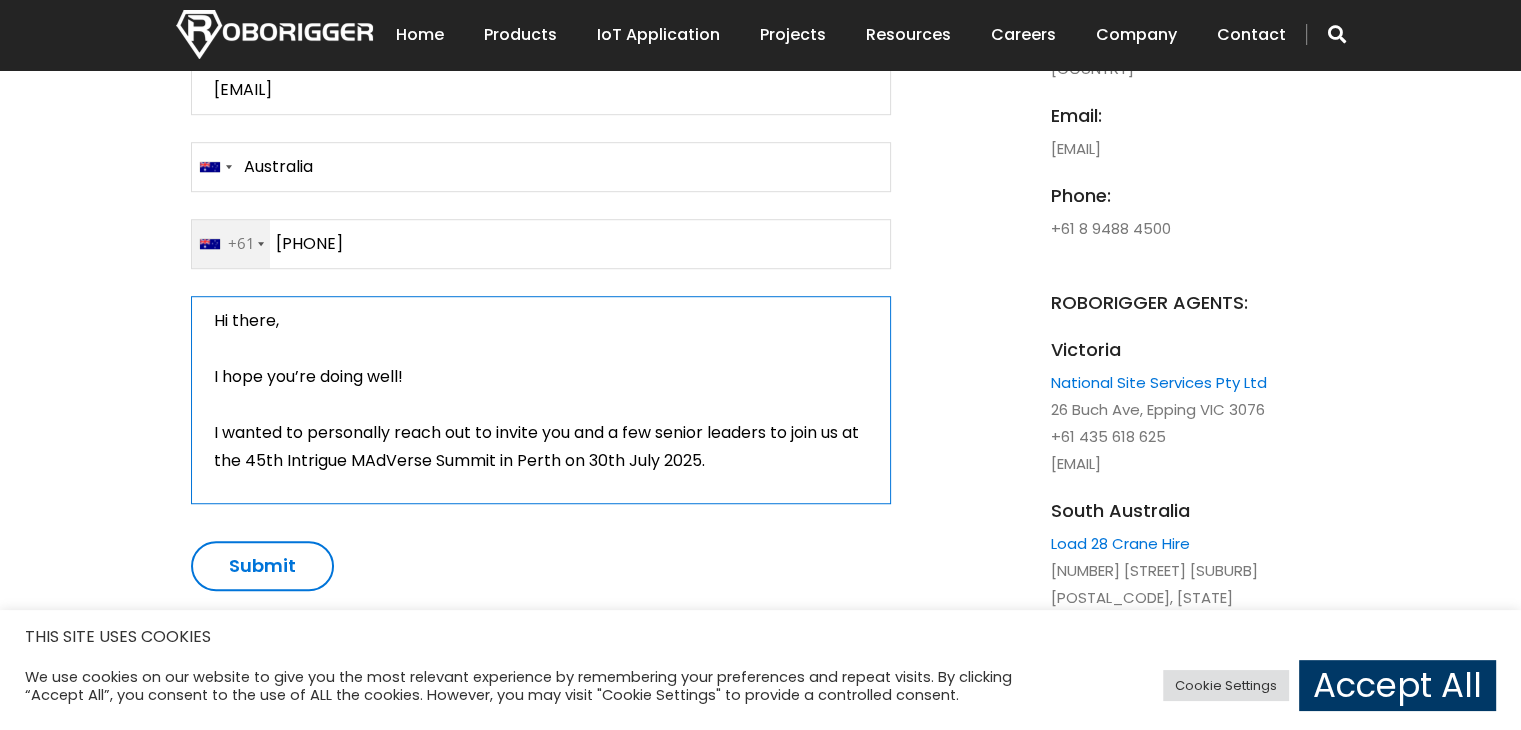 type on "Hi there,
I hope you’re doing well!
I wanted to personally reach out to invite you and a few senior leaders to join us at the 45th Intrigue MAdVerse Summit in Perth on 30th July 2025.
This is an exclusive gathering of marketing leaders, founders, CMOs, brand heads, and innovation decision-makers—all coming together for a powerful day of real conversations, future-focused panels, and meaningful networking.
We’ve kept a few complimentary Experience Passes aside specifically for select client-side professionals, and I’d love to offer these to your leadership team and community. Let me know if you'd like me to reserve a few passes for your team.
Here’s the full summit info: https://www.intriguesummit.com/madverse2025perth
Would be wonderful to have you with us in the room.
Thanks
Hazel" 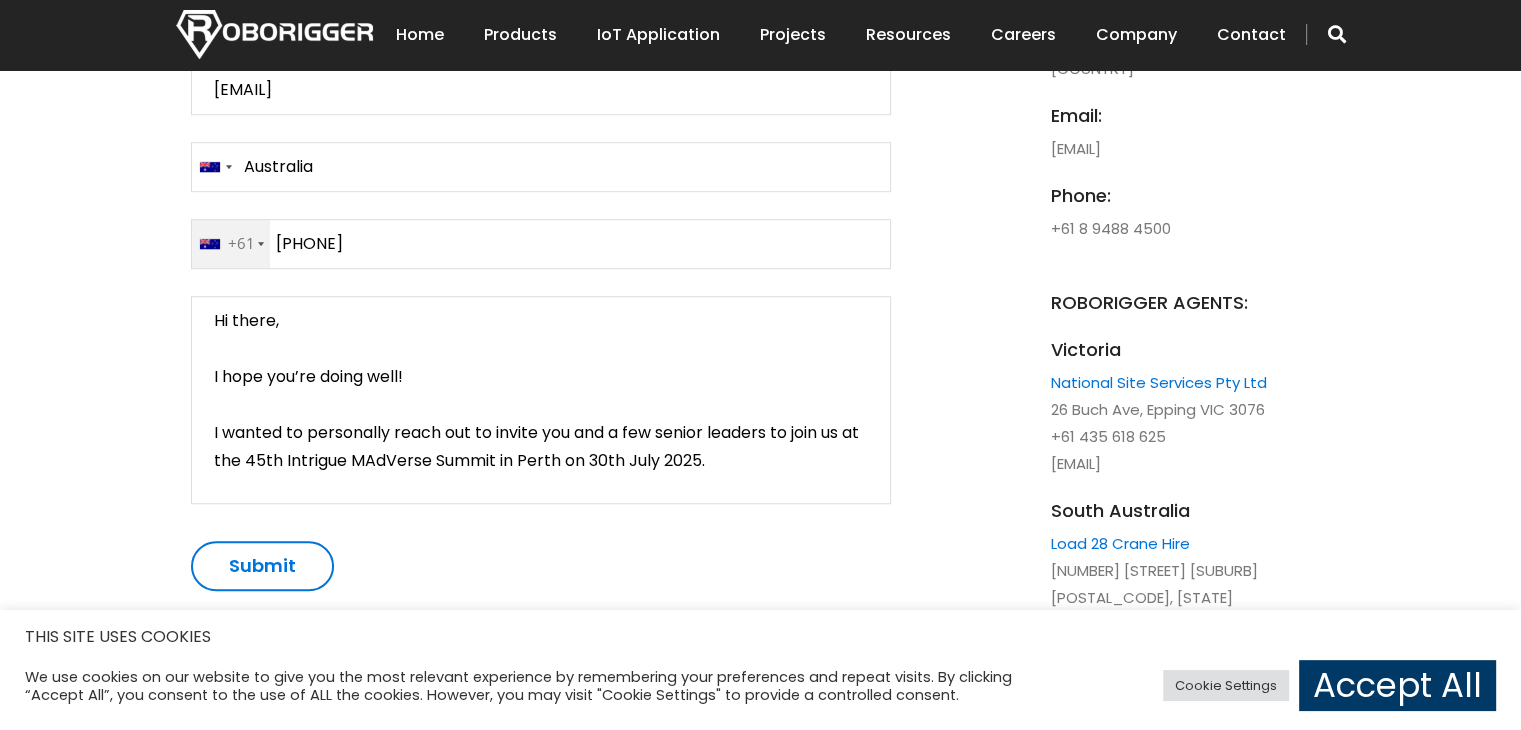 click on "Submit" at bounding box center (262, 566) 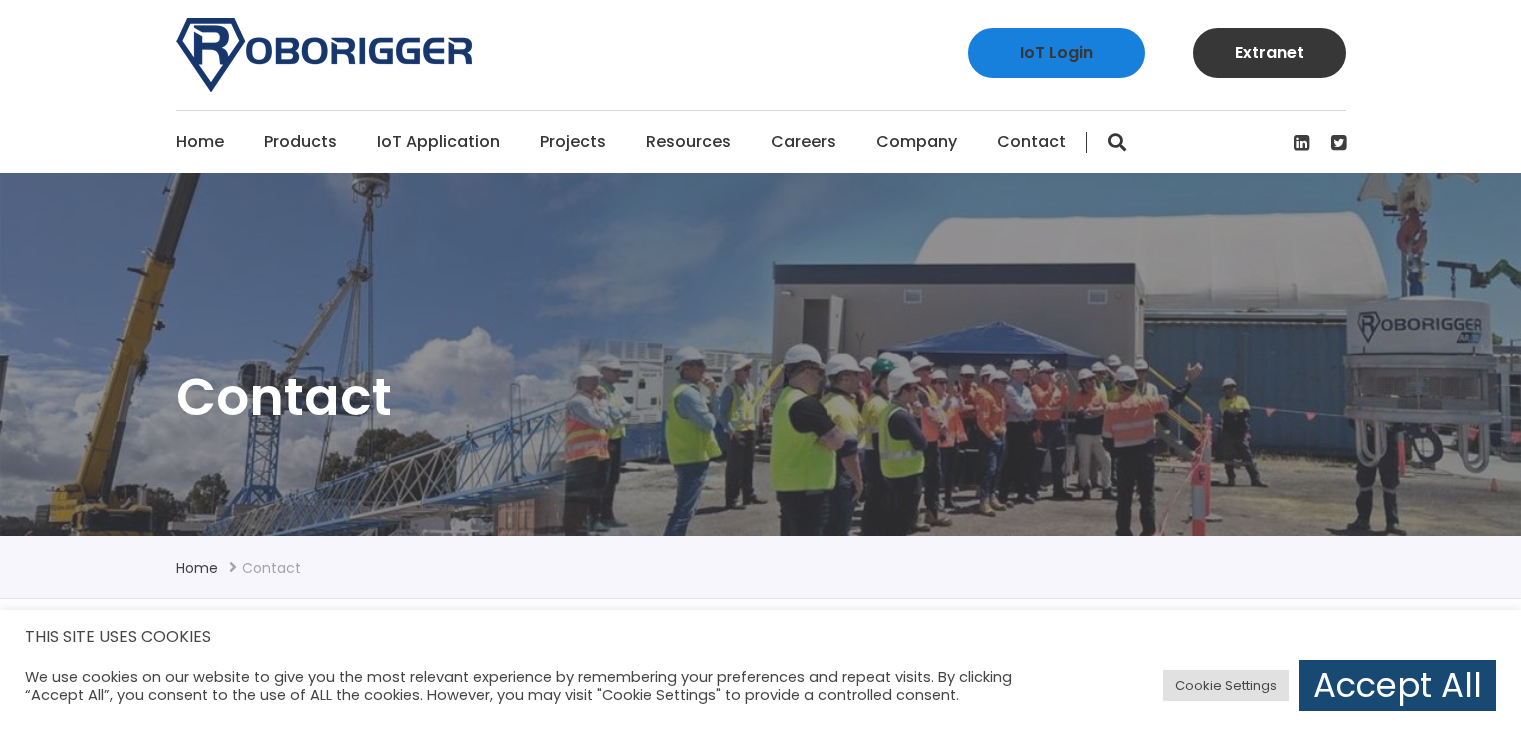 scroll, scrollTop: 0, scrollLeft: 0, axis: both 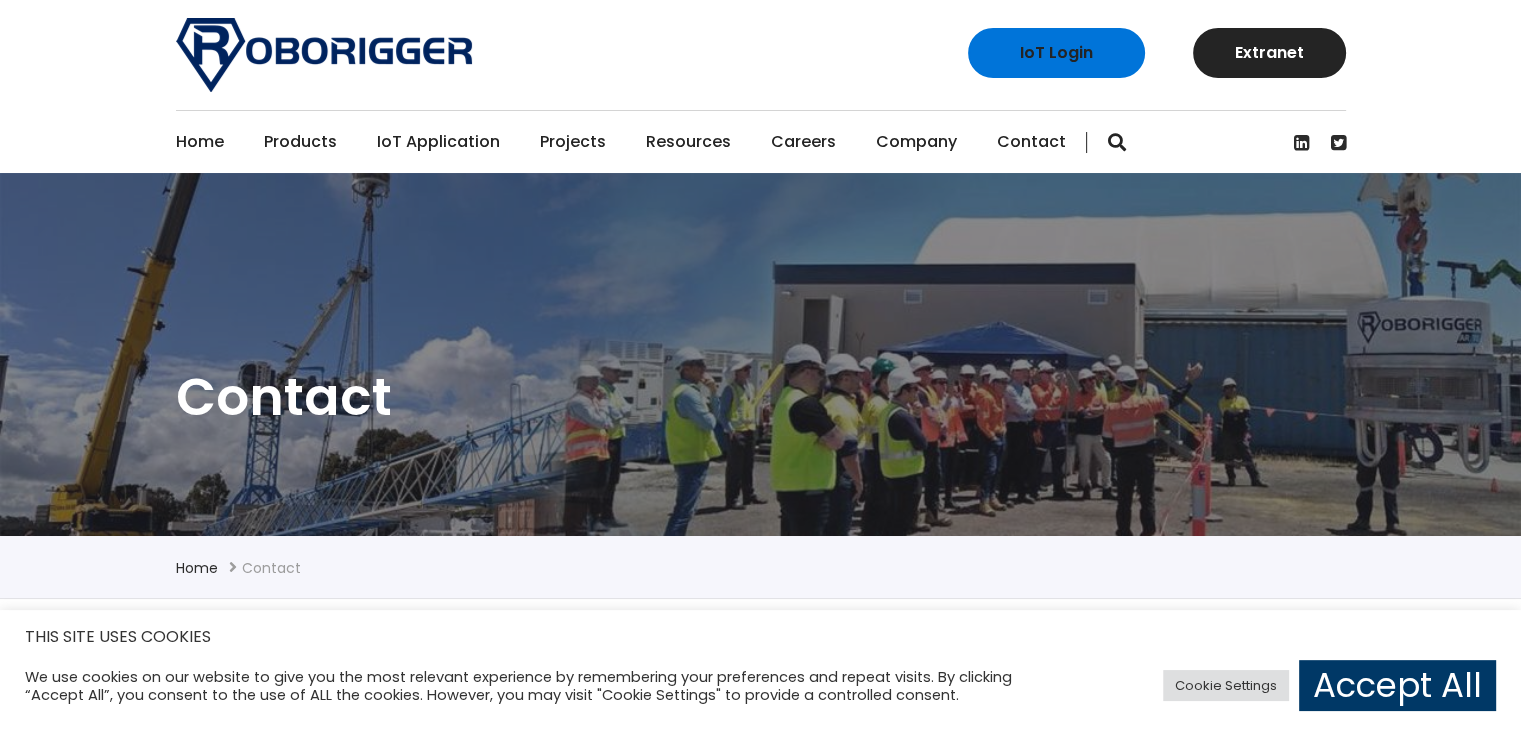 click on "Contact" at bounding box center (1031, 142) 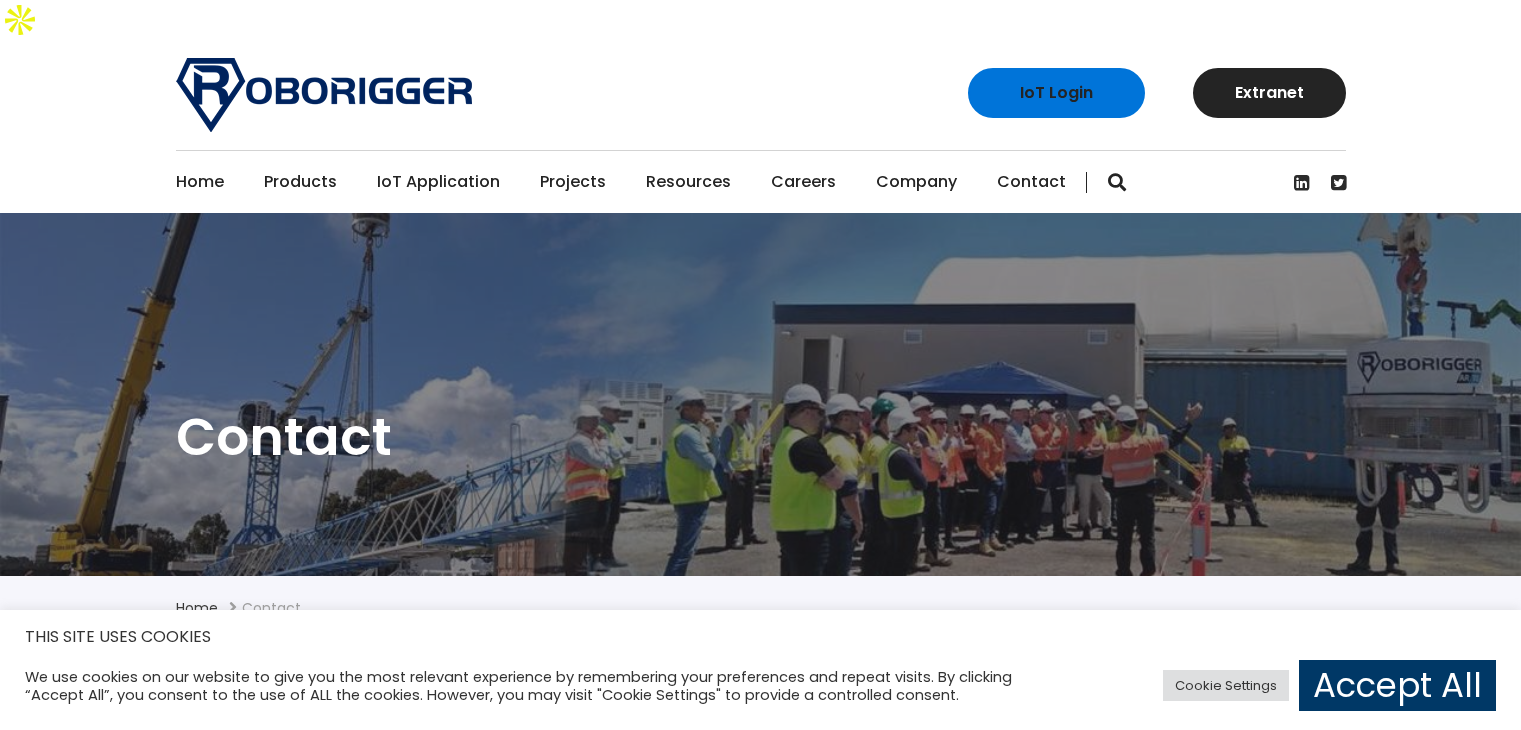 scroll, scrollTop: 0, scrollLeft: 0, axis: both 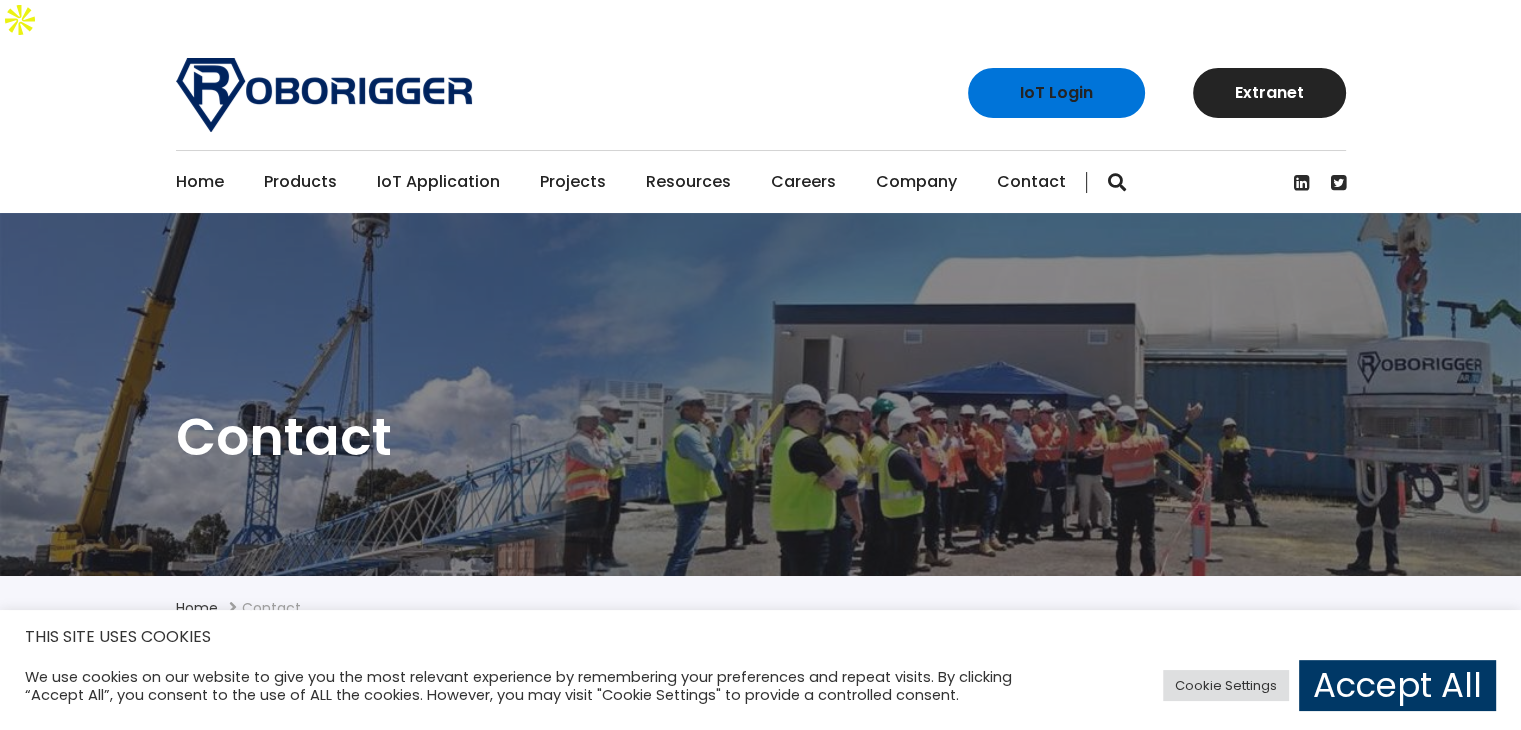 click on "Contact" at bounding box center (1031, 182) 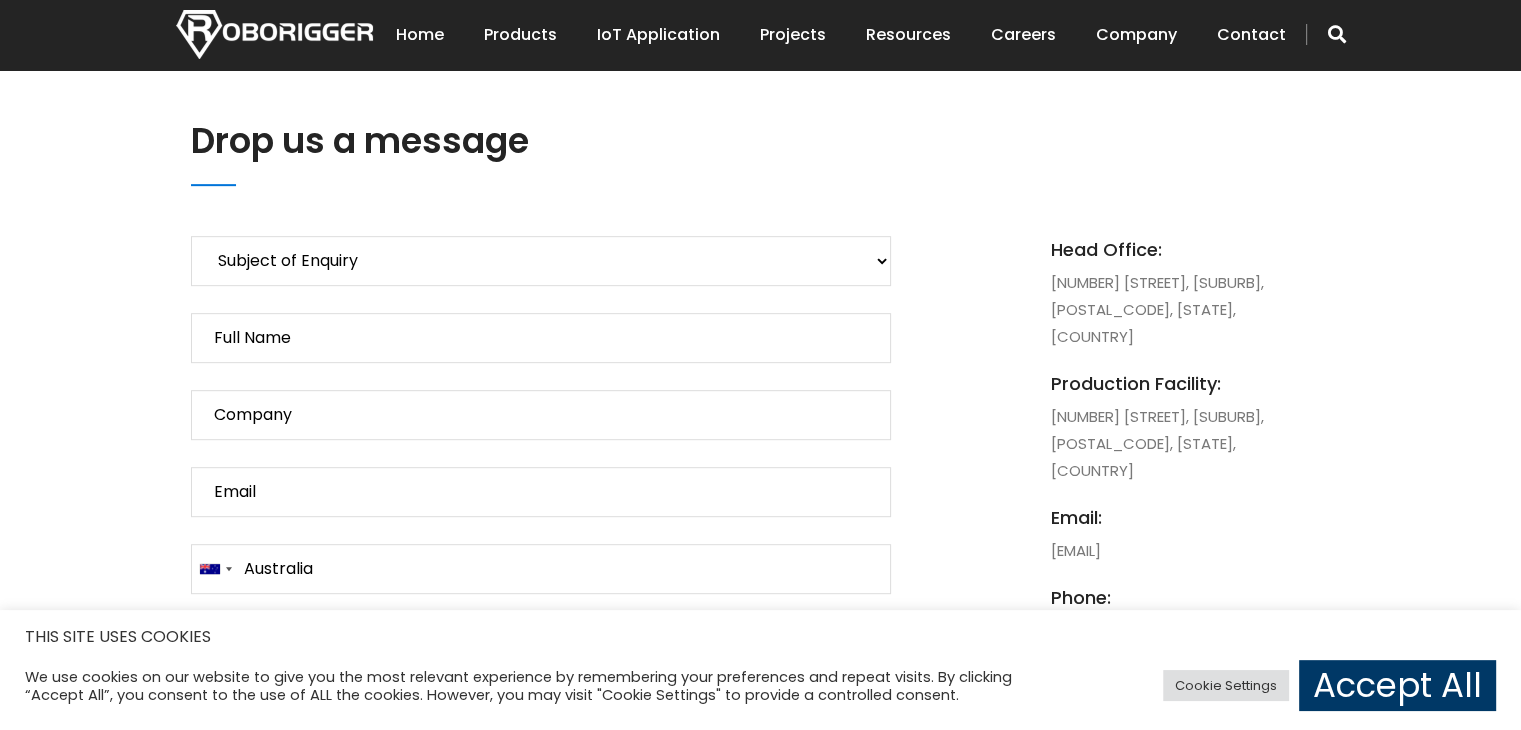 scroll, scrollTop: 900, scrollLeft: 0, axis: vertical 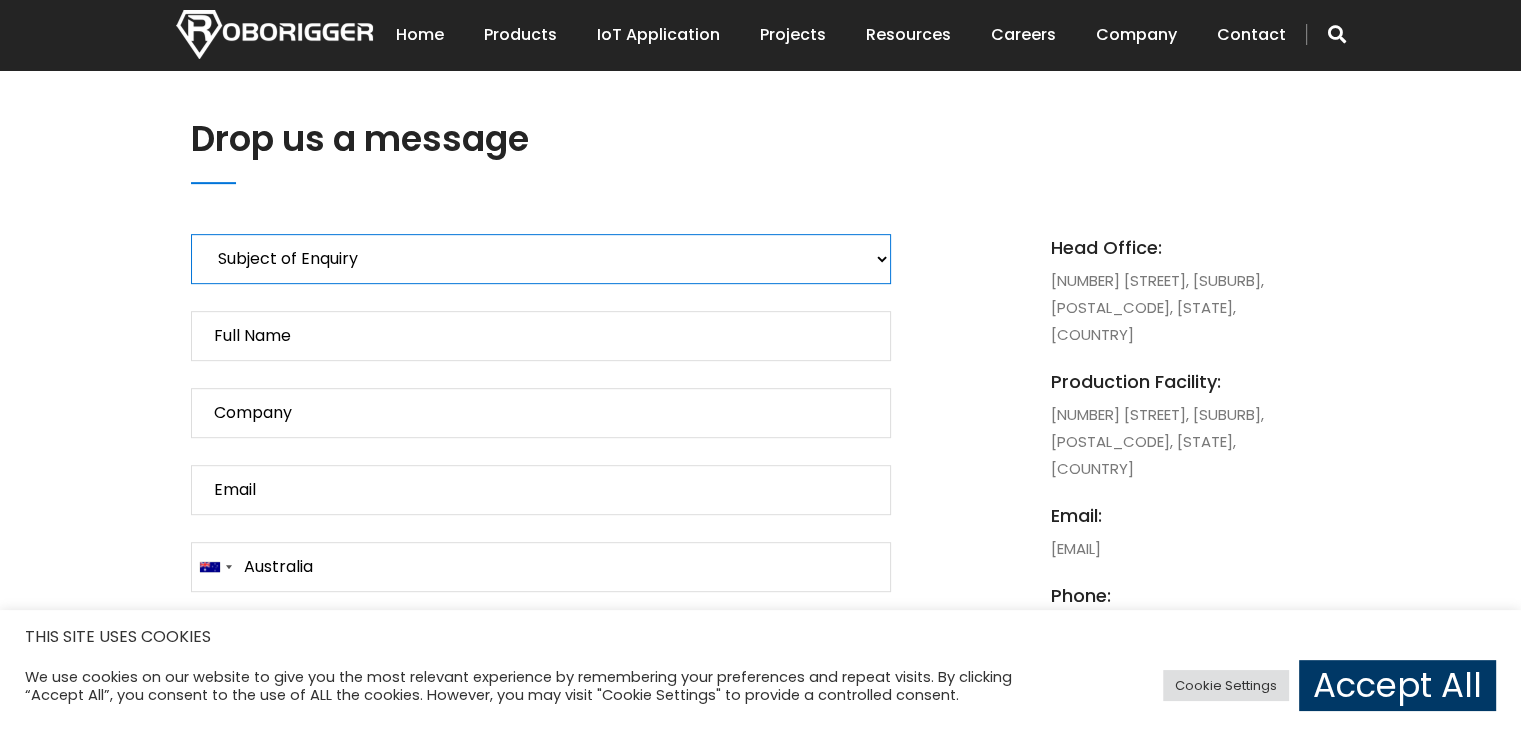 click on "Subject of Enquiry Roborigger Rental Roborigger Purchase Customised Solution Ludwig Hook Enquiry" at bounding box center [541, 259] 